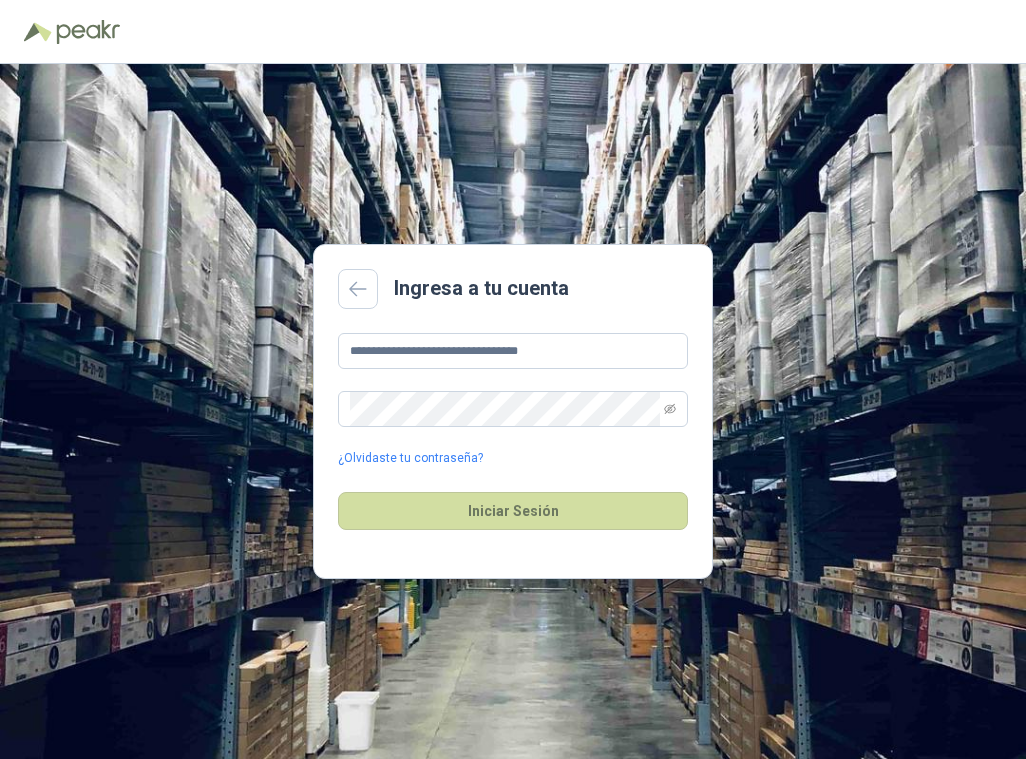 scroll, scrollTop: 0, scrollLeft: 0, axis: both 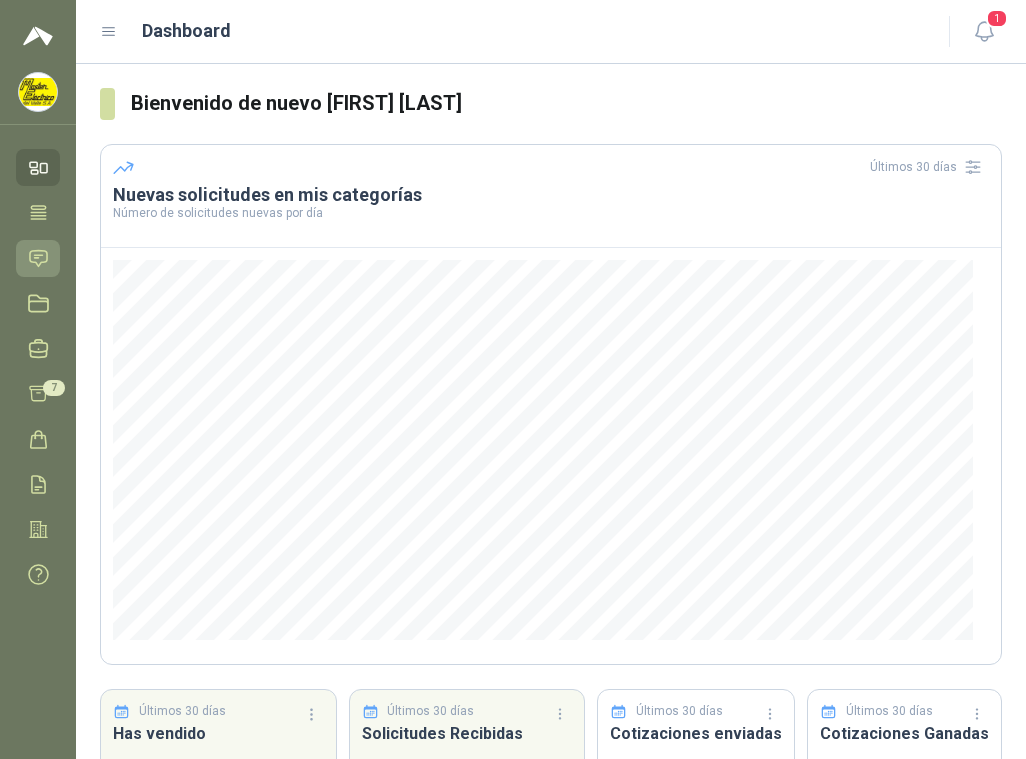 click 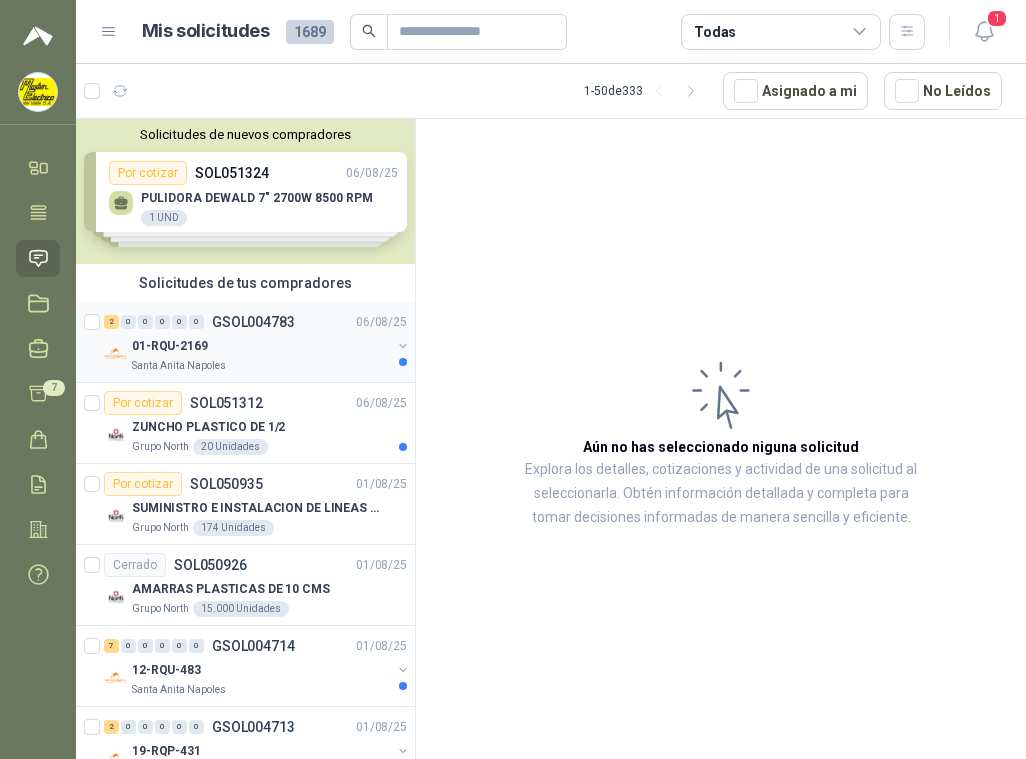 click on "GSOL004783" at bounding box center [253, 322] 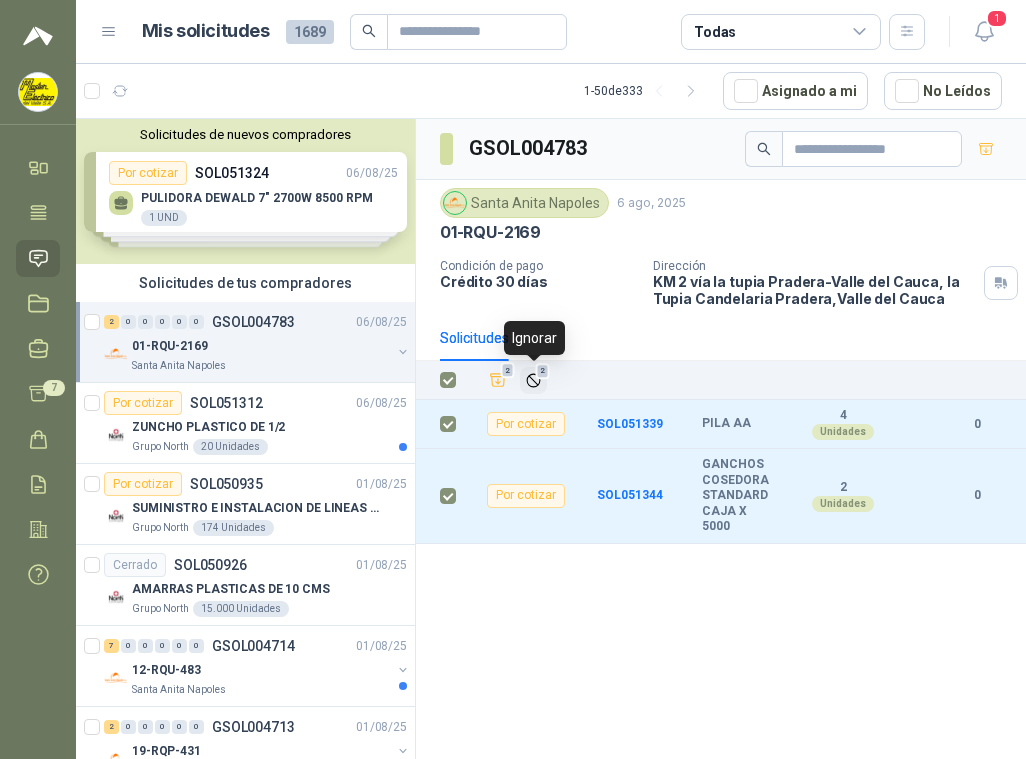 click on "2" at bounding box center (543, 371) 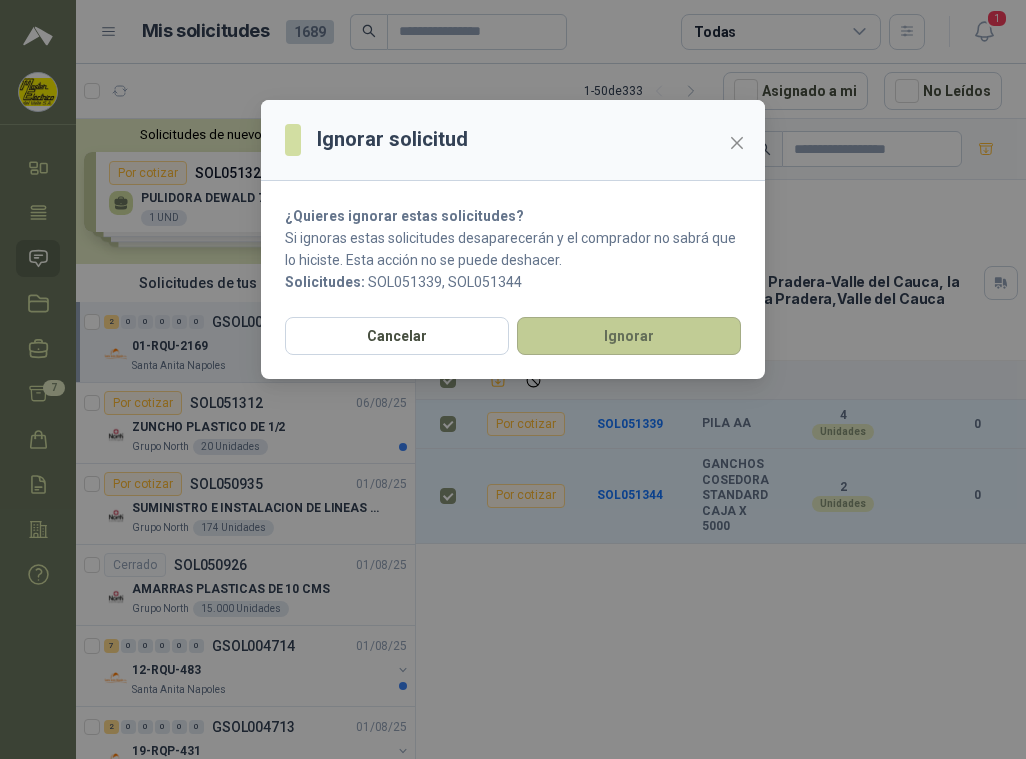 click on "Ignorar" at bounding box center [629, 336] 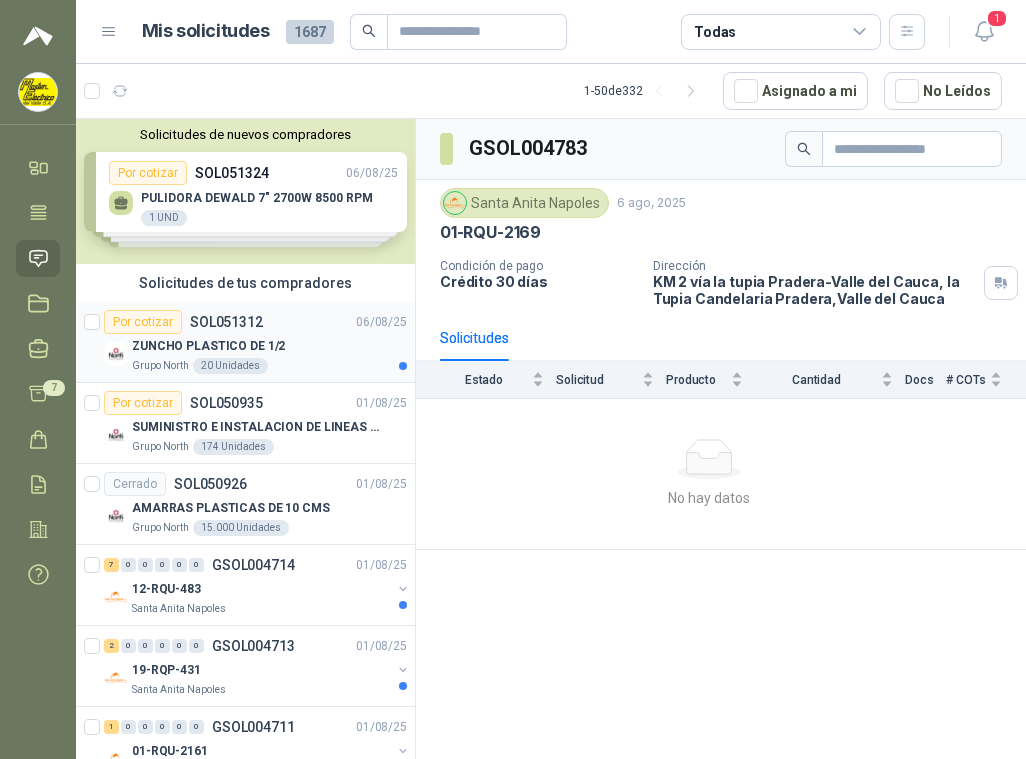 click on "SOL051312" at bounding box center (226, 322) 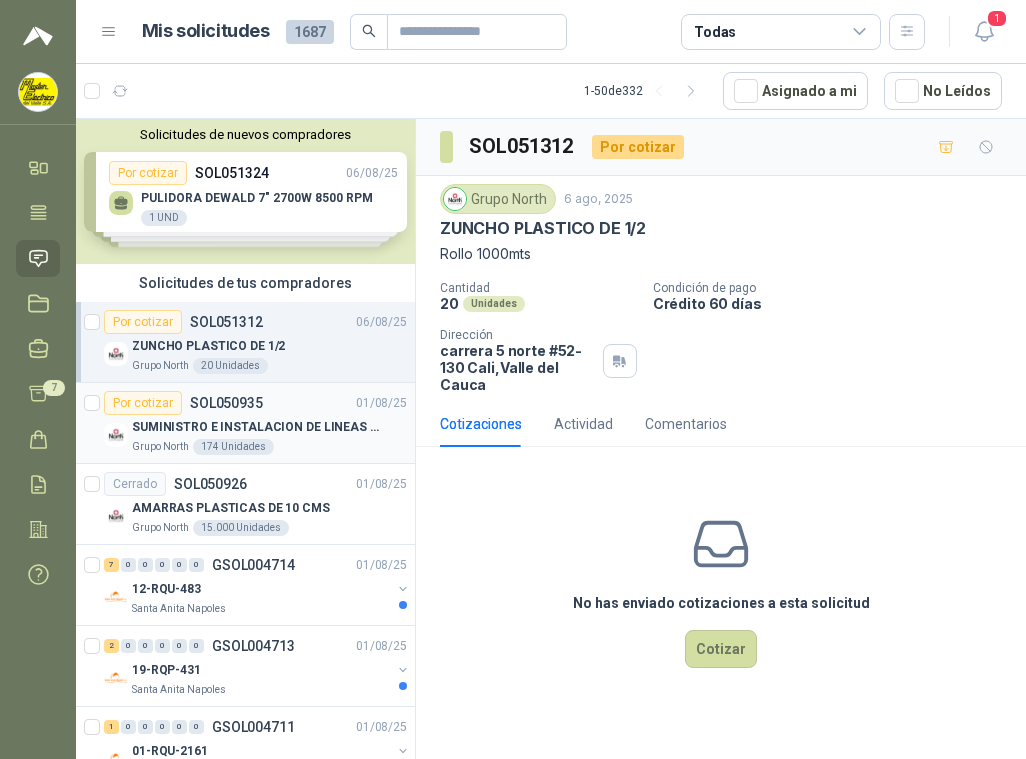 click on "Por cotizar SOL050935" at bounding box center (183, 403) 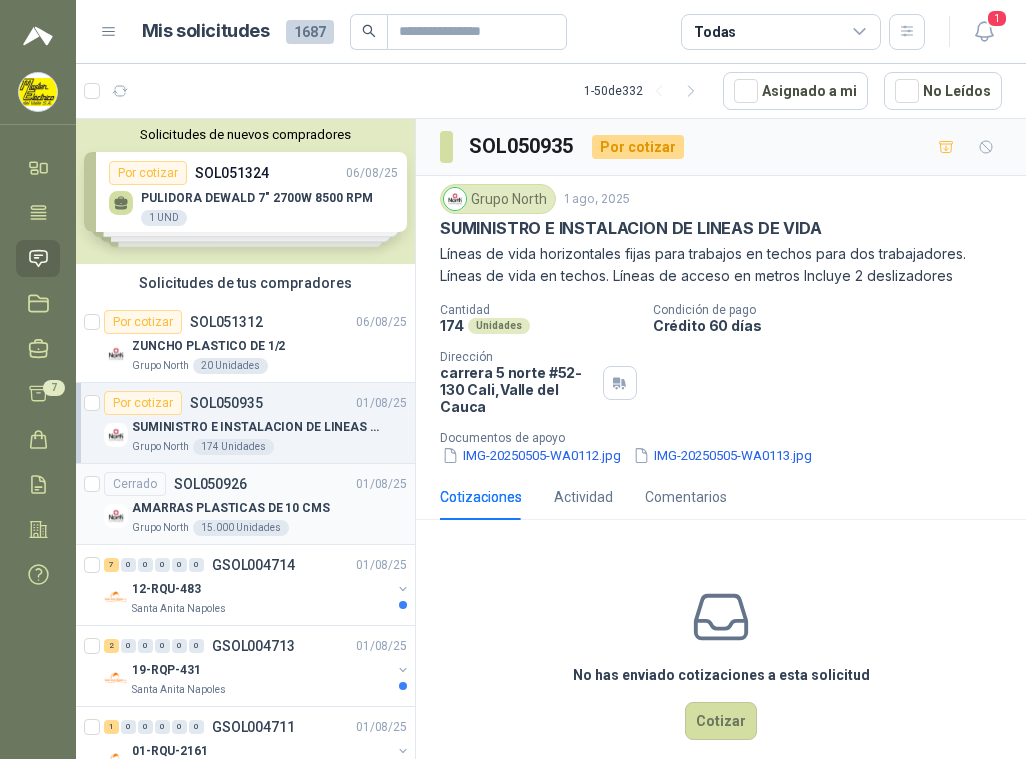 click on "SOL050926" at bounding box center (210, 484) 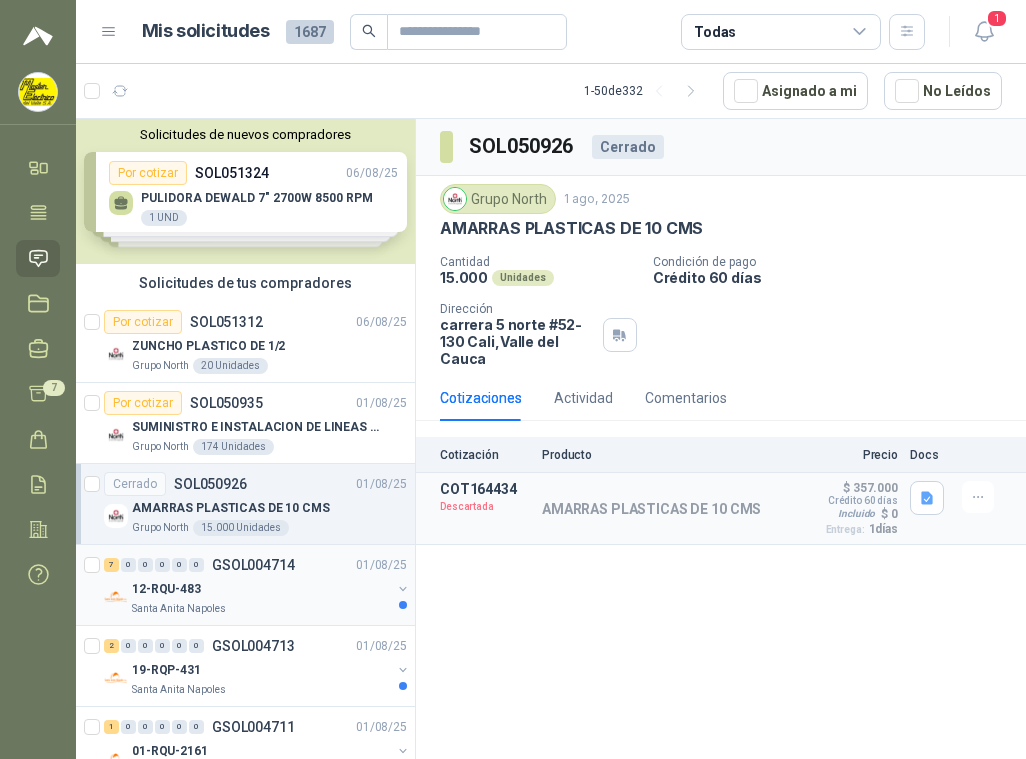 click on "GSOL004714" at bounding box center (253, 565) 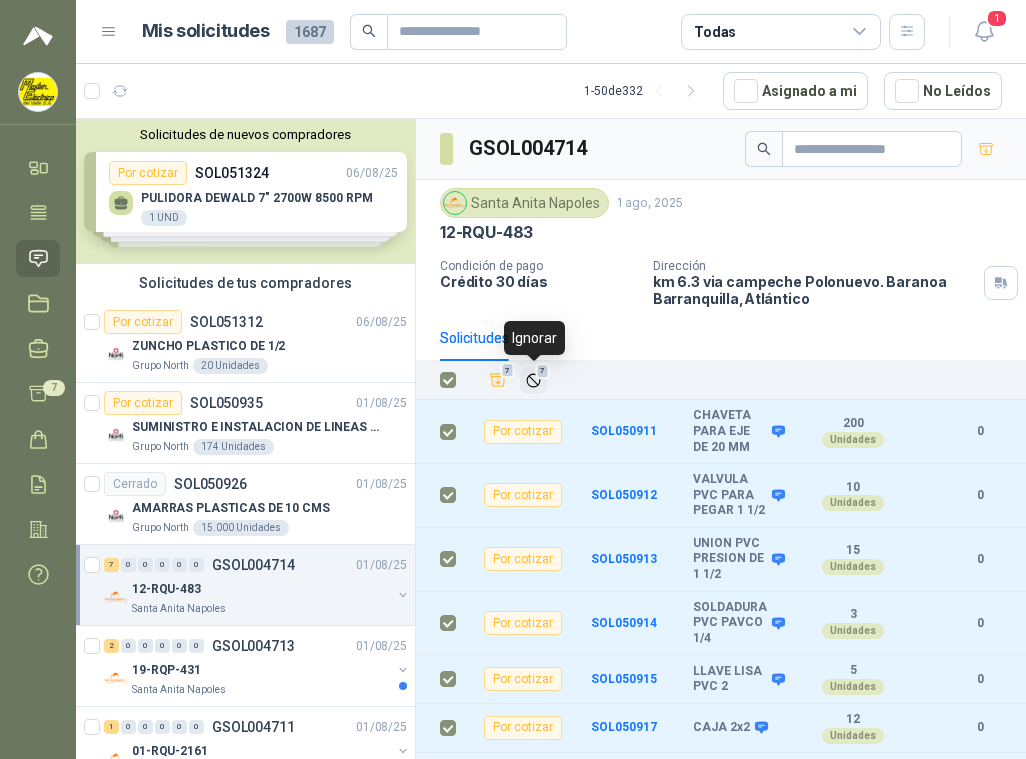 click on "7" at bounding box center (543, 371) 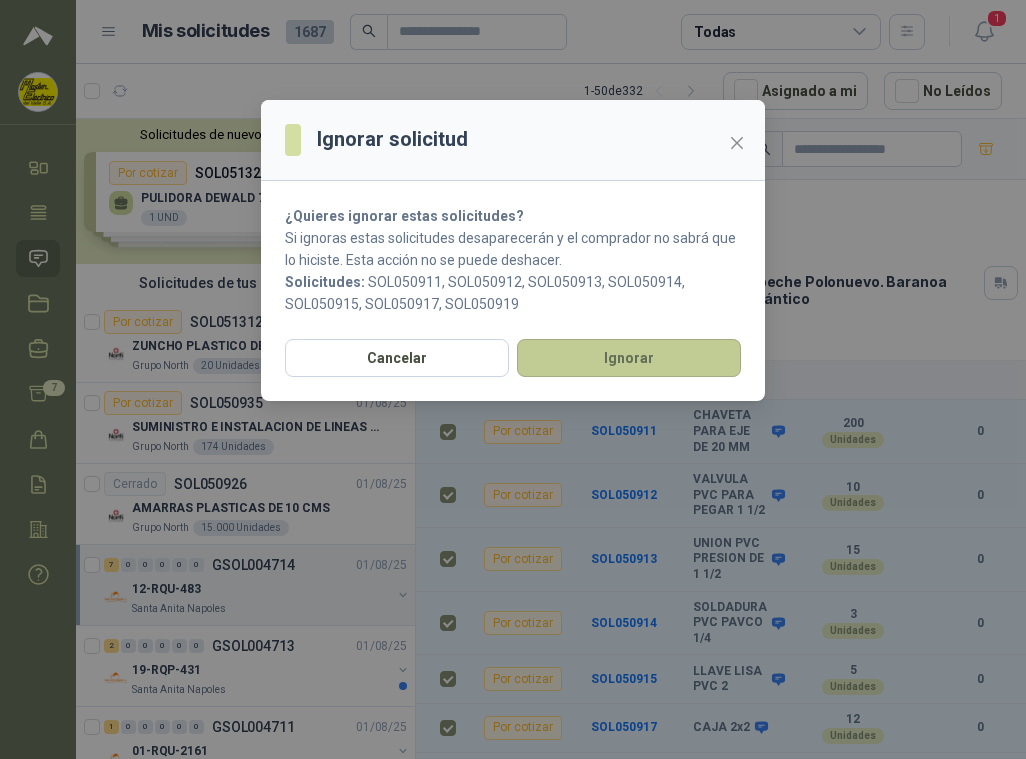 click on "Ignorar" at bounding box center (629, 358) 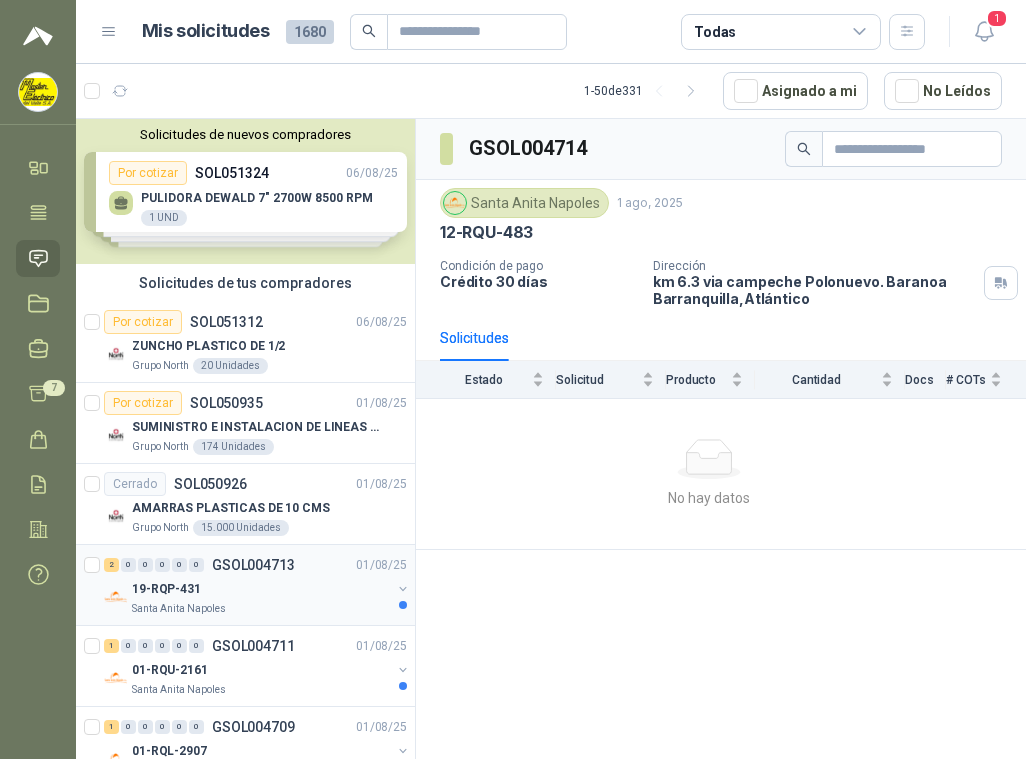click on "GSOL004713" at bounding box center (253, 565) 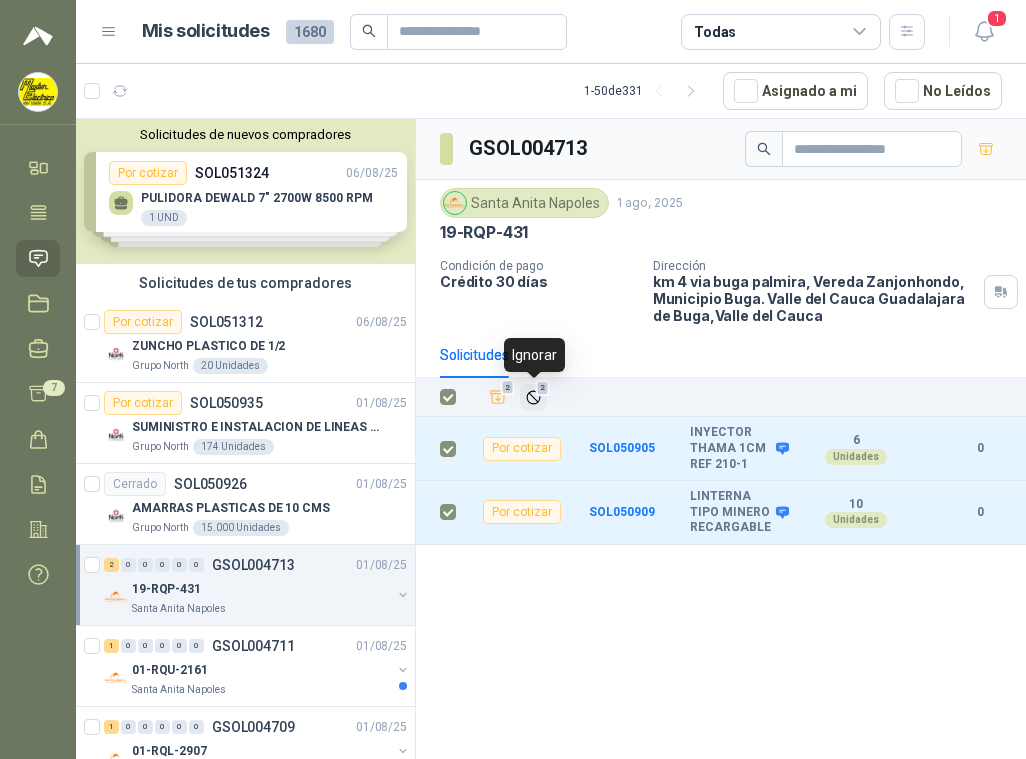 click on "2" at bounding box center [543, 388] 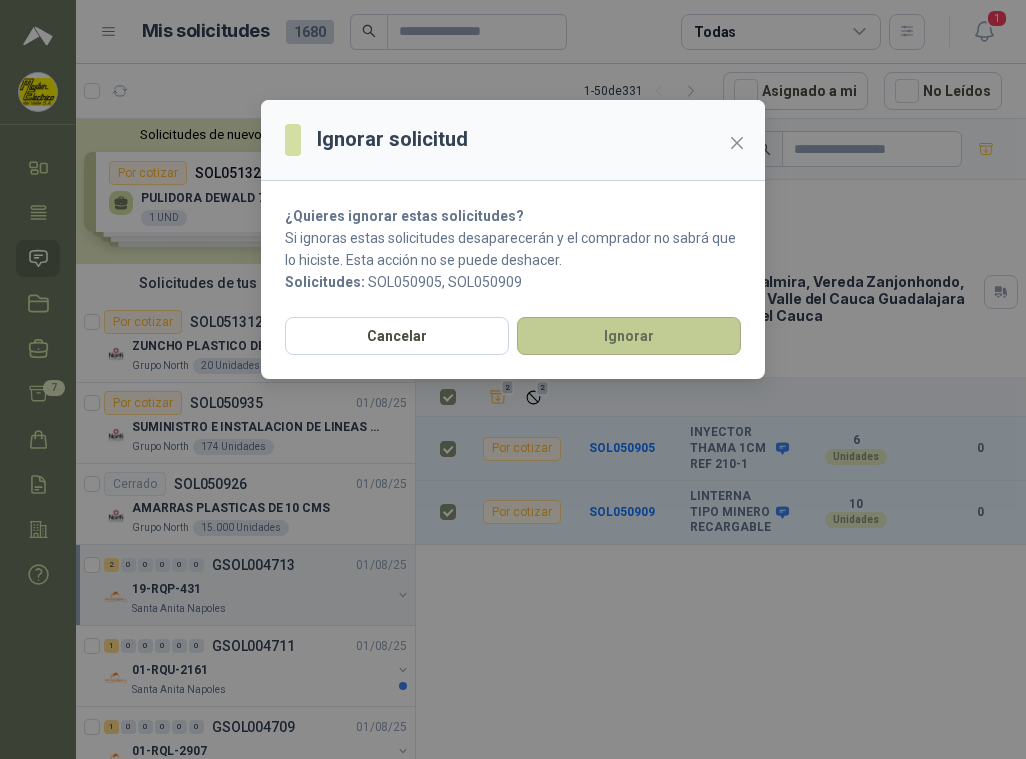 click on "Ignorar" at bounding box center [629, 336] 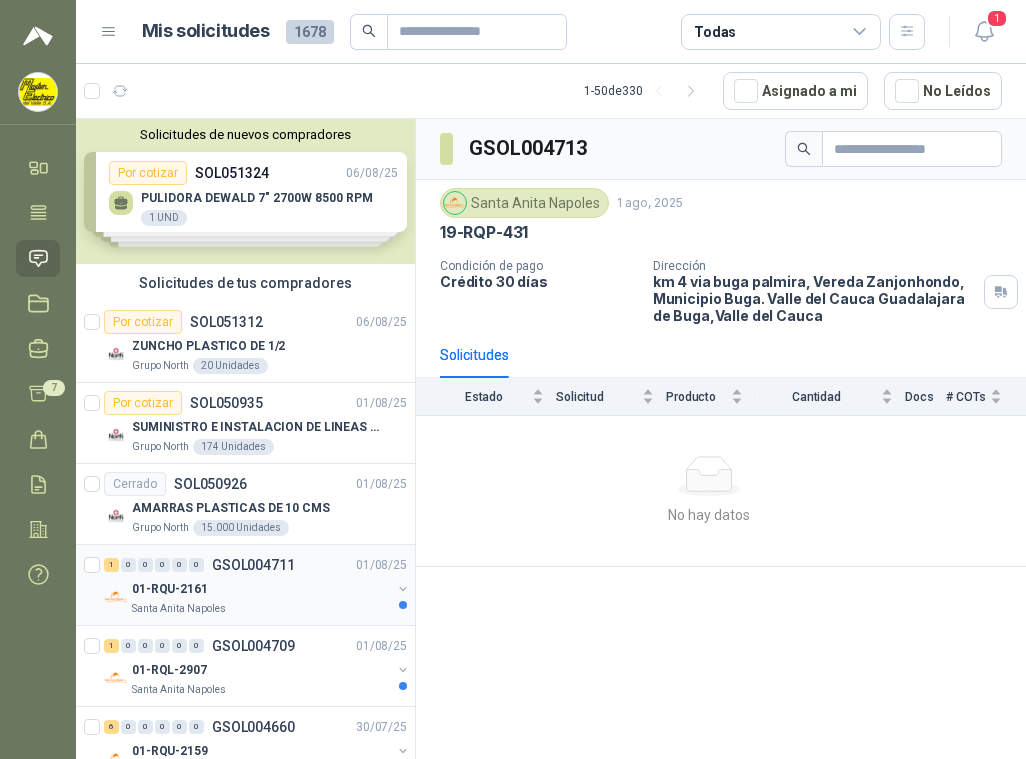 click on "GSOL004711" at bounding box center (253, 565) 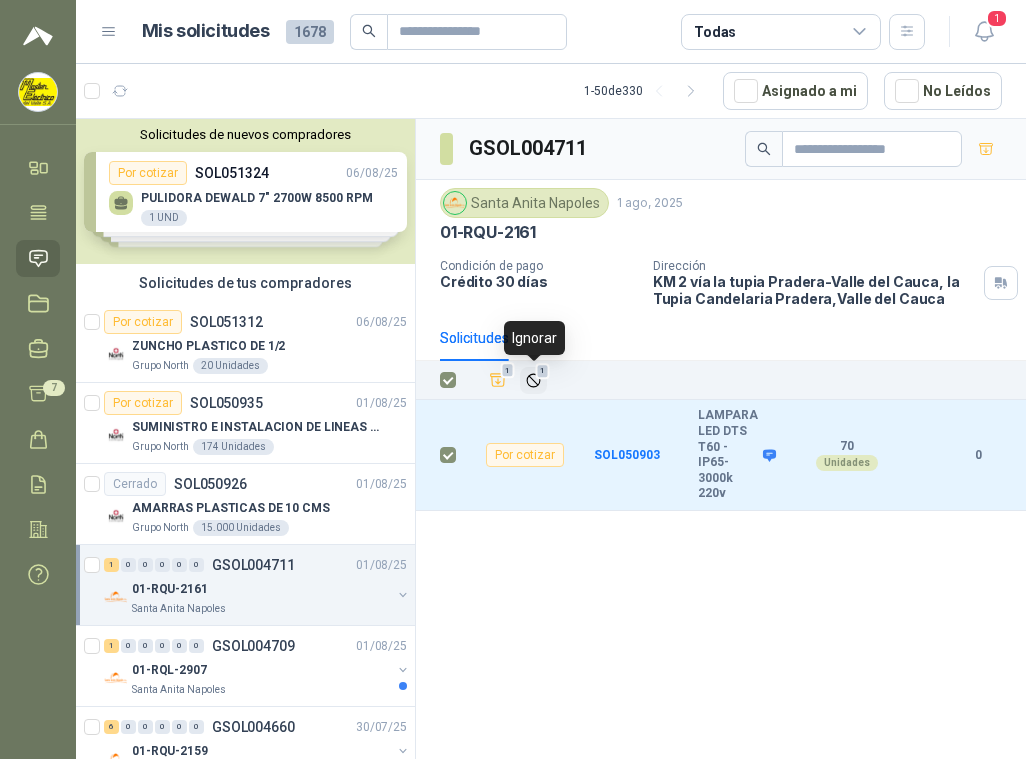 click 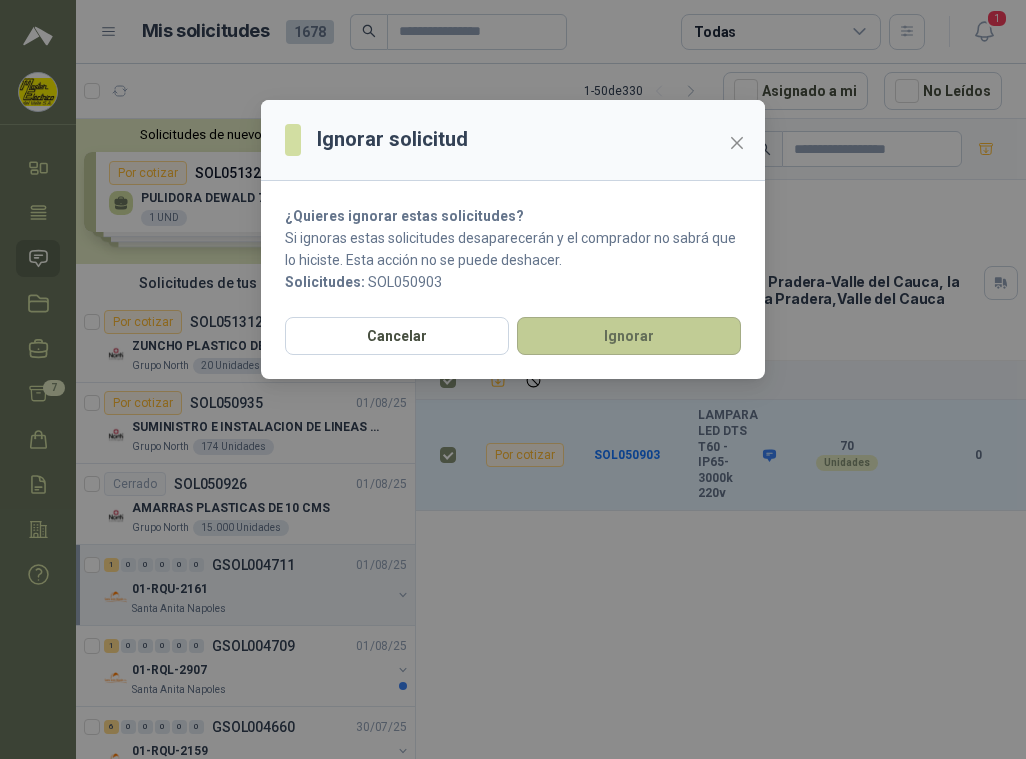 click on "Ignorar" at bounding box center (629, 336) 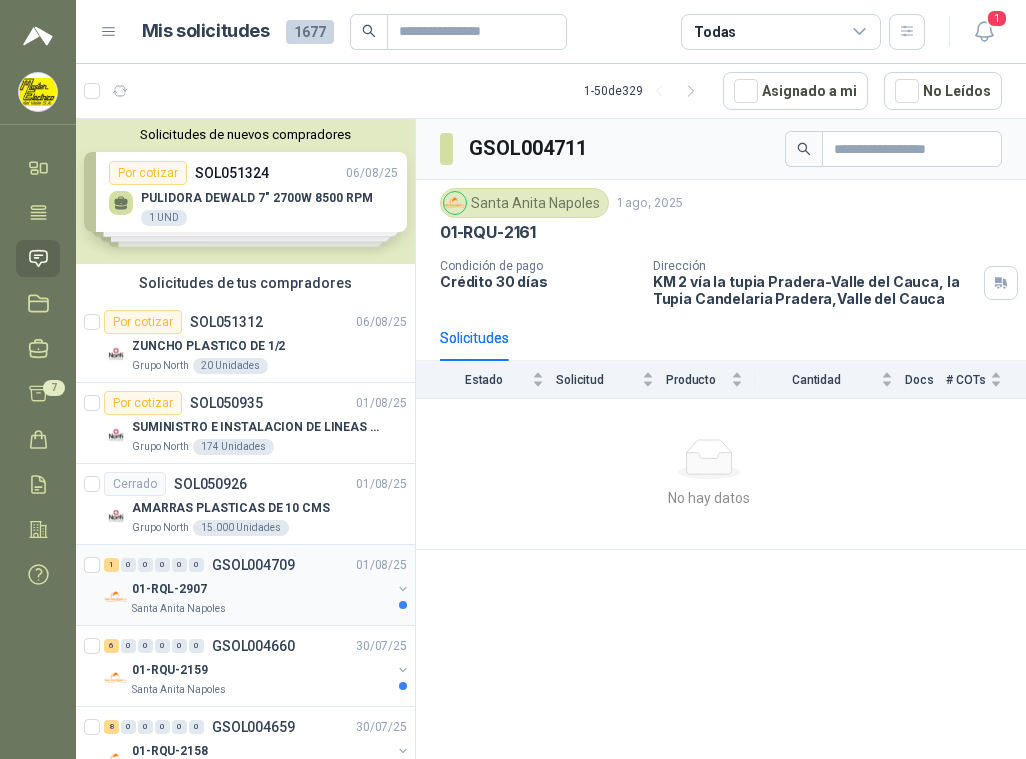 click on "GSOL004709" at bounding box center (253, 565) 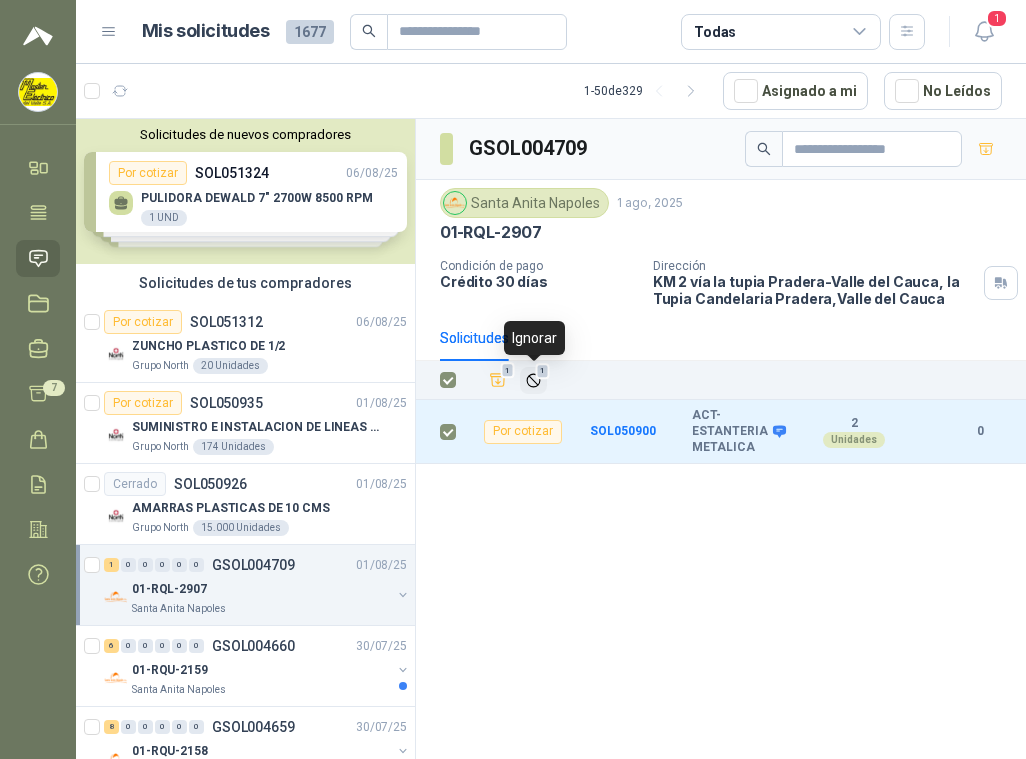 click on "1" at bounding box center [543, 371] 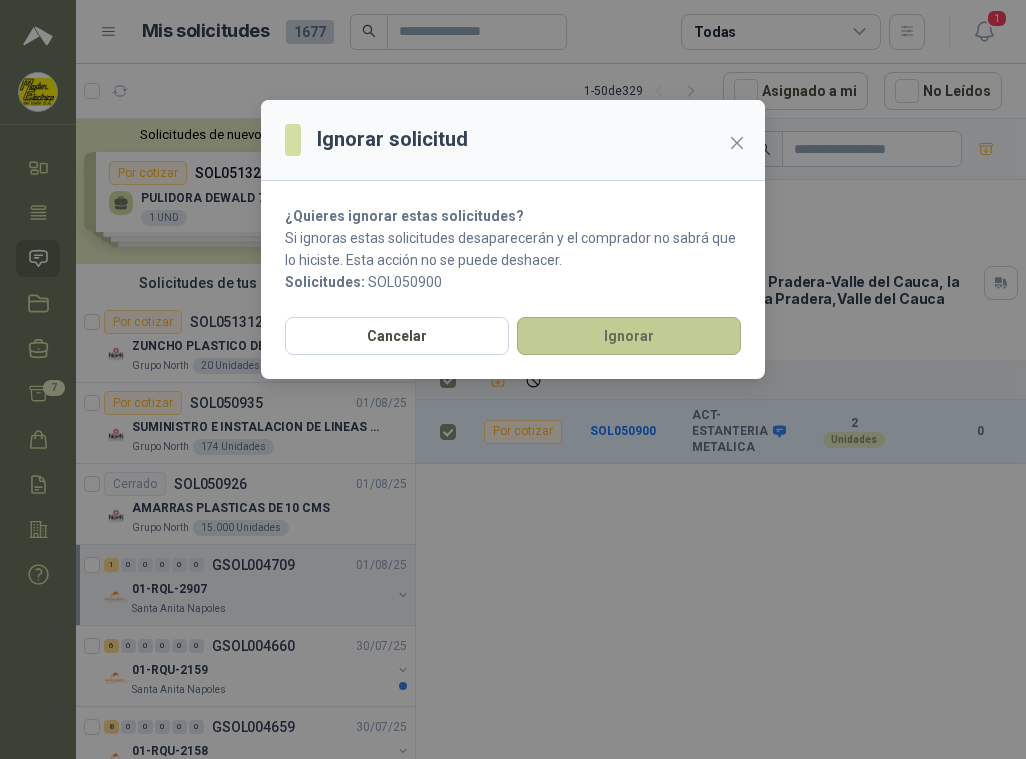 click on "Ignorar" at bounding box center [629, 336] 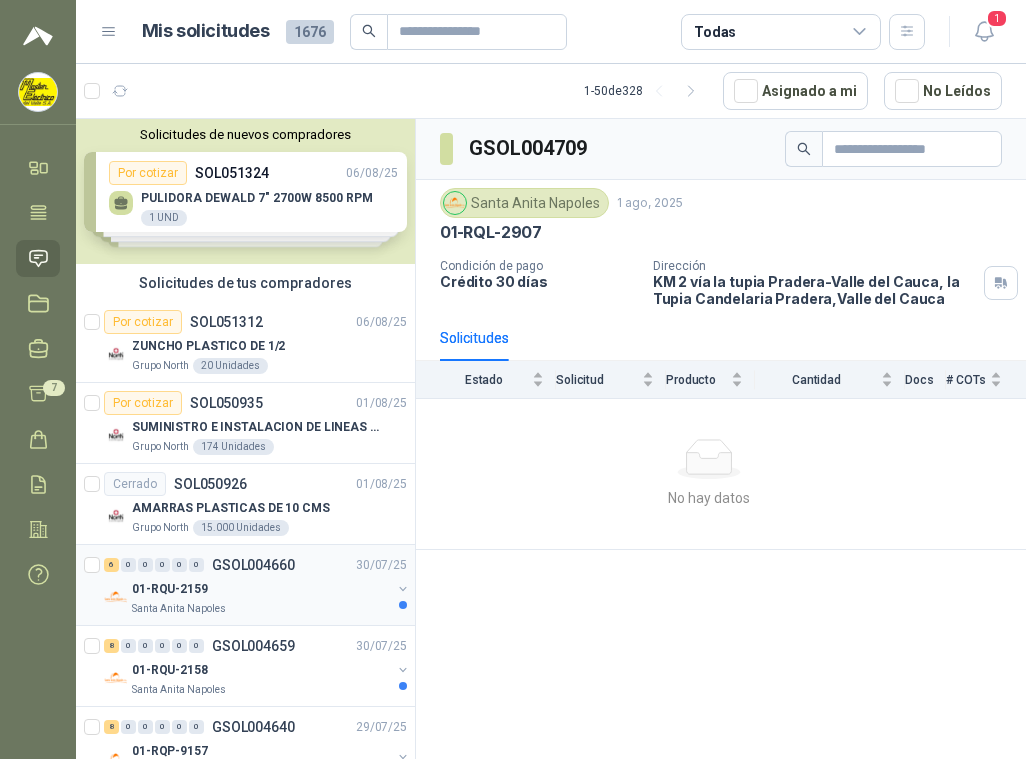 click on "GSOL004660" at bounding box center (253, 565) 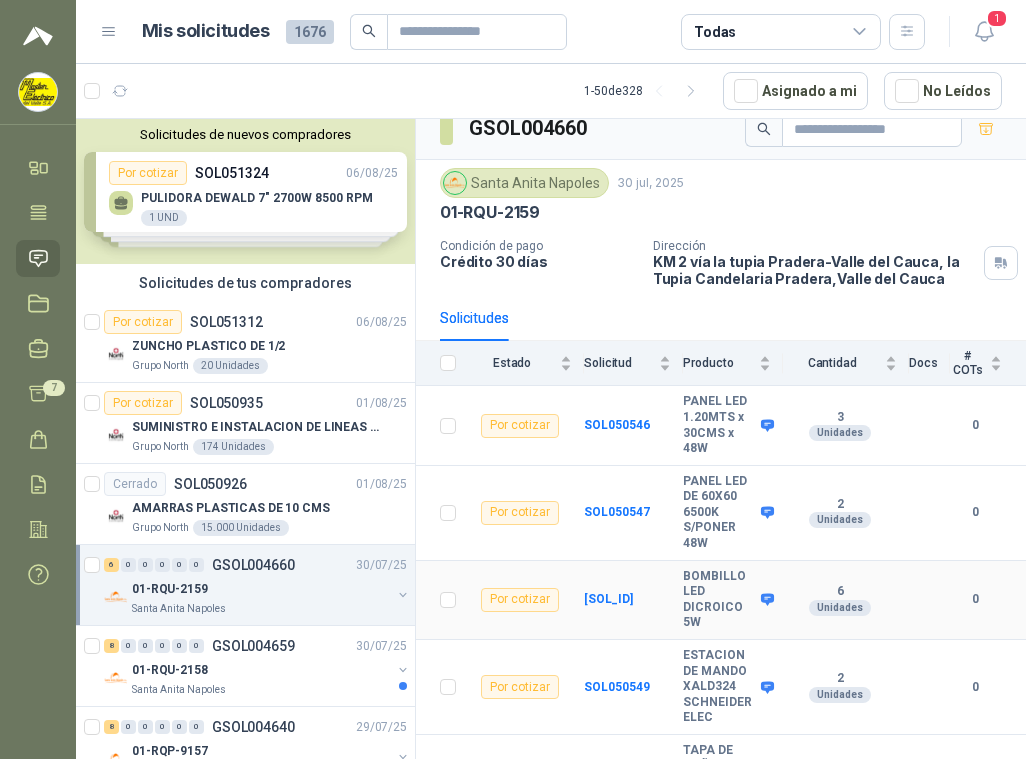 scroll, scrollTop: 0, scrollLeft: 0, axis: both 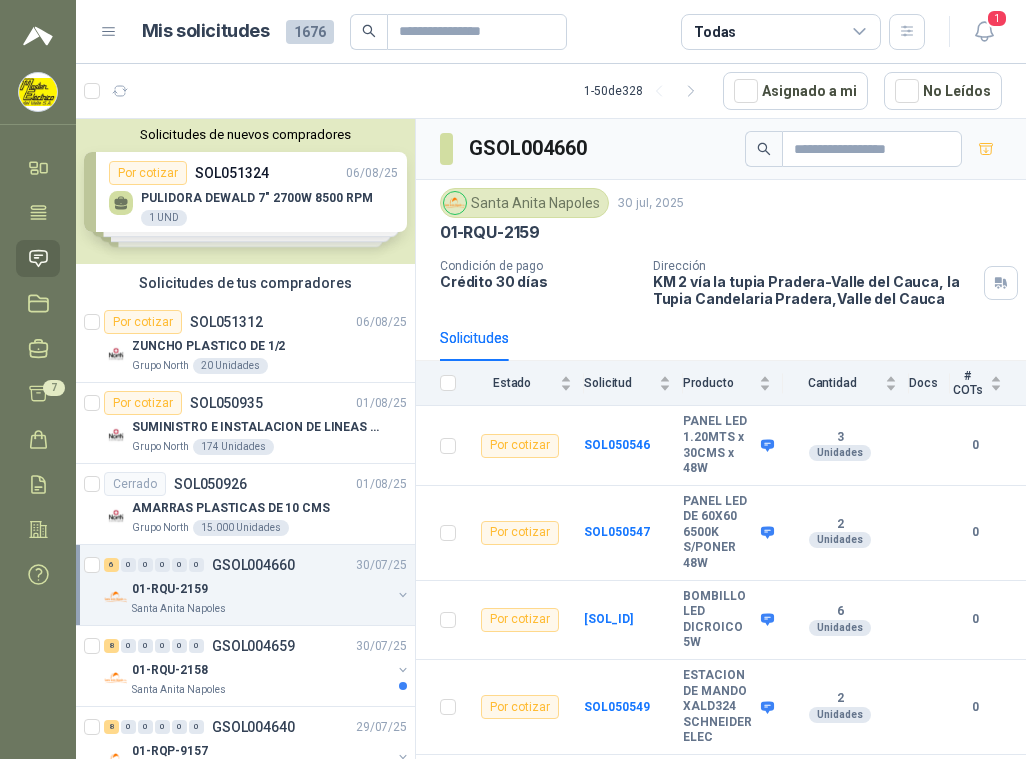click on "Solicitudes de nuevos compradores Por cotizar SOL051324 06/08/25   PULIDORA DEWALD 7" 2700W 8500 RPM        1   UND  Por cotizar SOL051313 06/08/25   VARIADOR VELOCIDAD YASKAWA 10 HP 440VAC REF/GA80U4018ABM MODELO GA 800 1   UND  Por cotizar SOL051319 06/08/25   CABLE INSTRU-CONTROL PLTIITC-OS 24x18+1  40   MT   Por cotizar SOL051249 05/08/25   CONVERTIDOR C 11 EN 1 USB RJ45 XUE 4   Unidades ¿Quieres recibir  cientos de solicitudes de compra  como estas todos los días? Agenda una reunión" at bounding box center (245, 191) 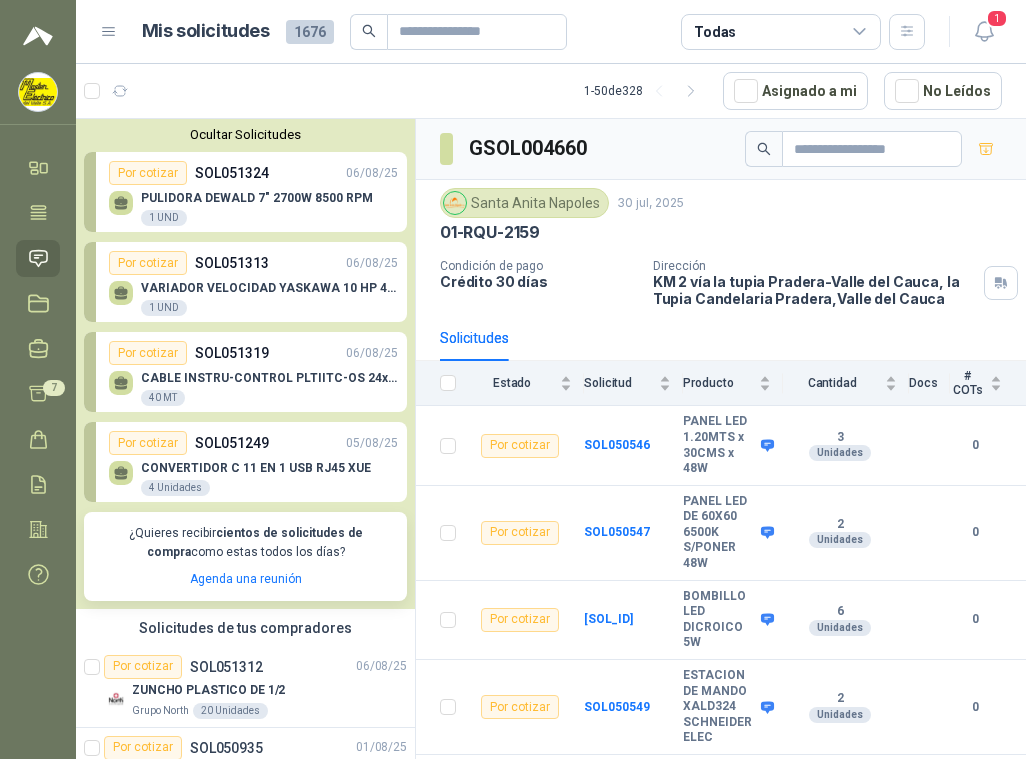 click on "SOL051324" at bounding box center [232, 173] 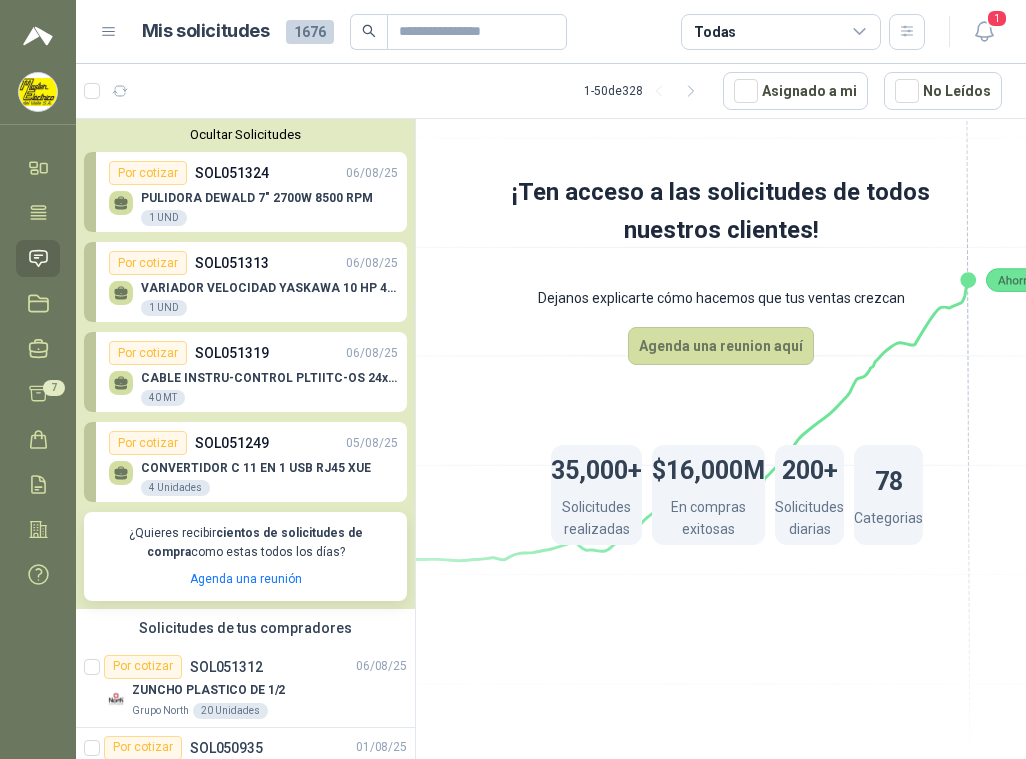 click on "SOL051313" at bounding box center (232, 263) 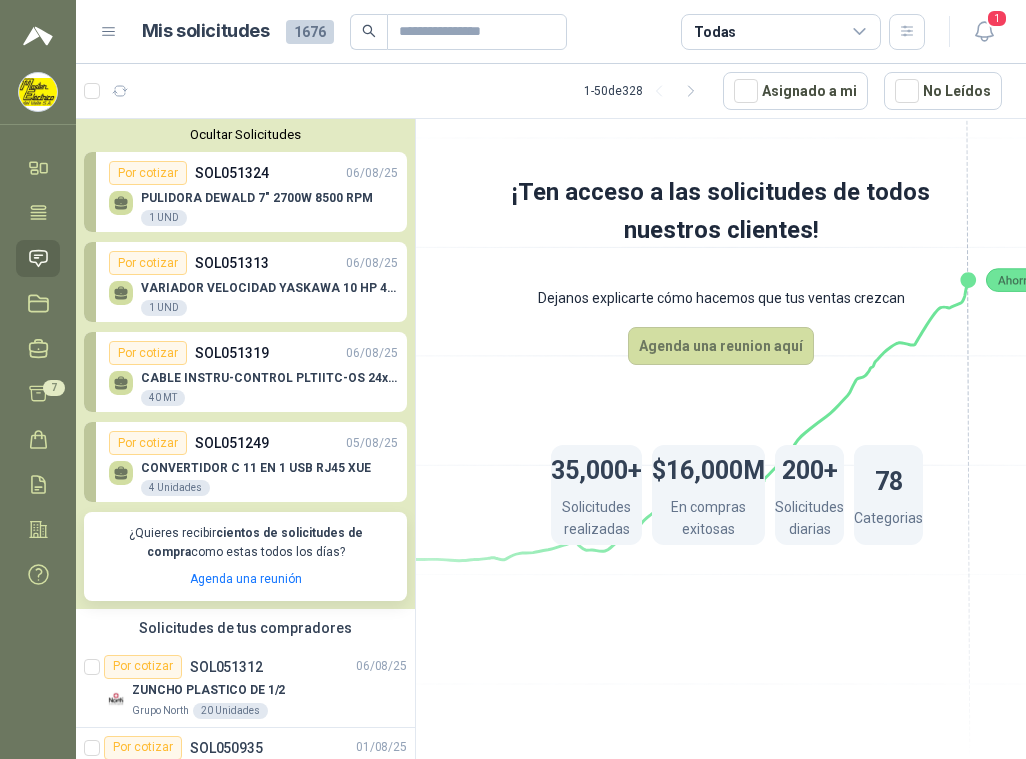 click on "SOL051319" at bounding box center [232, 353] 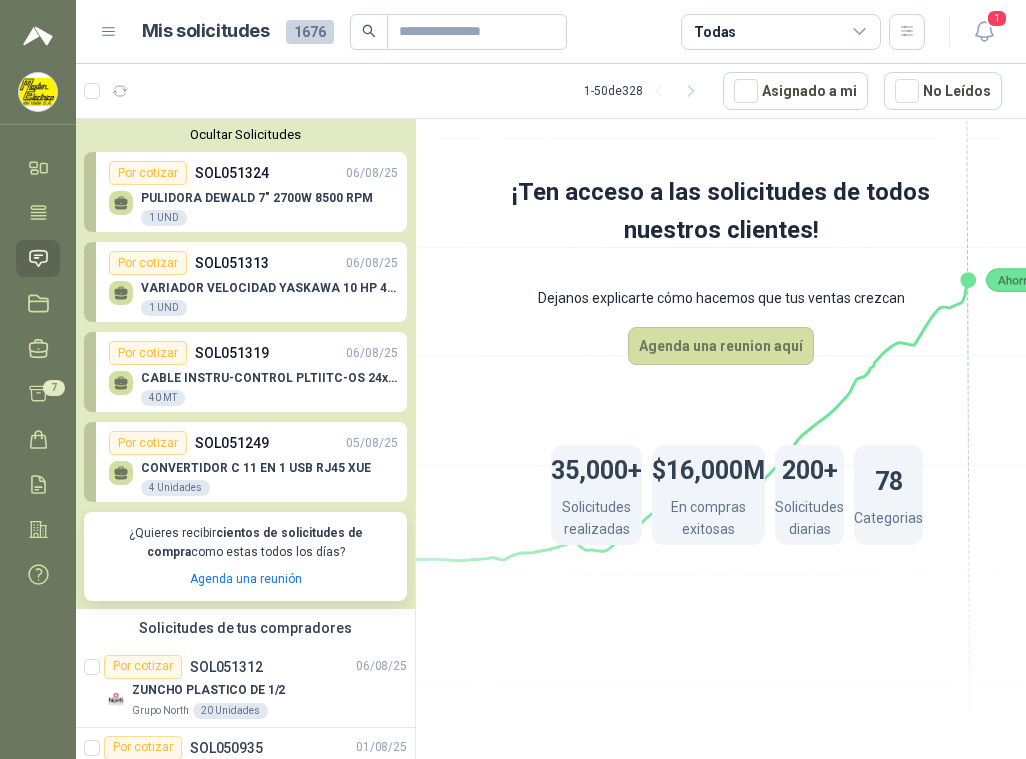 click on "SOL051249" at bounding box center (232, 443) 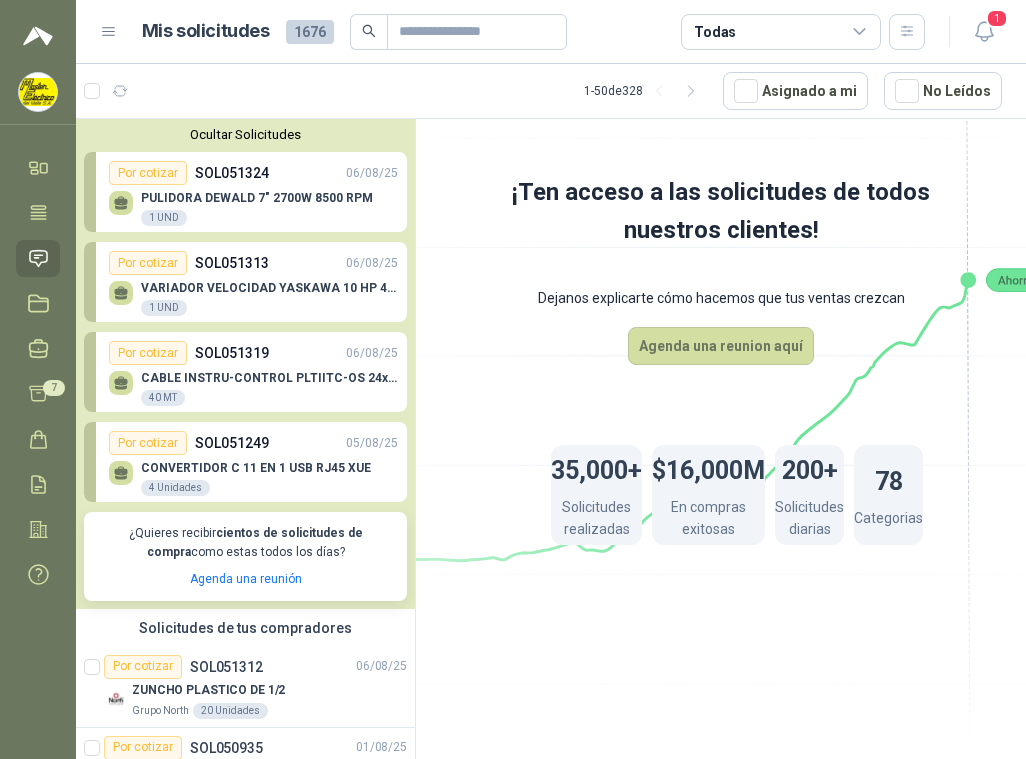 drag, startPoint x: 267, startPoint y: 192, endPoint x: 591, endPoint y: 625, distance: 540.80035 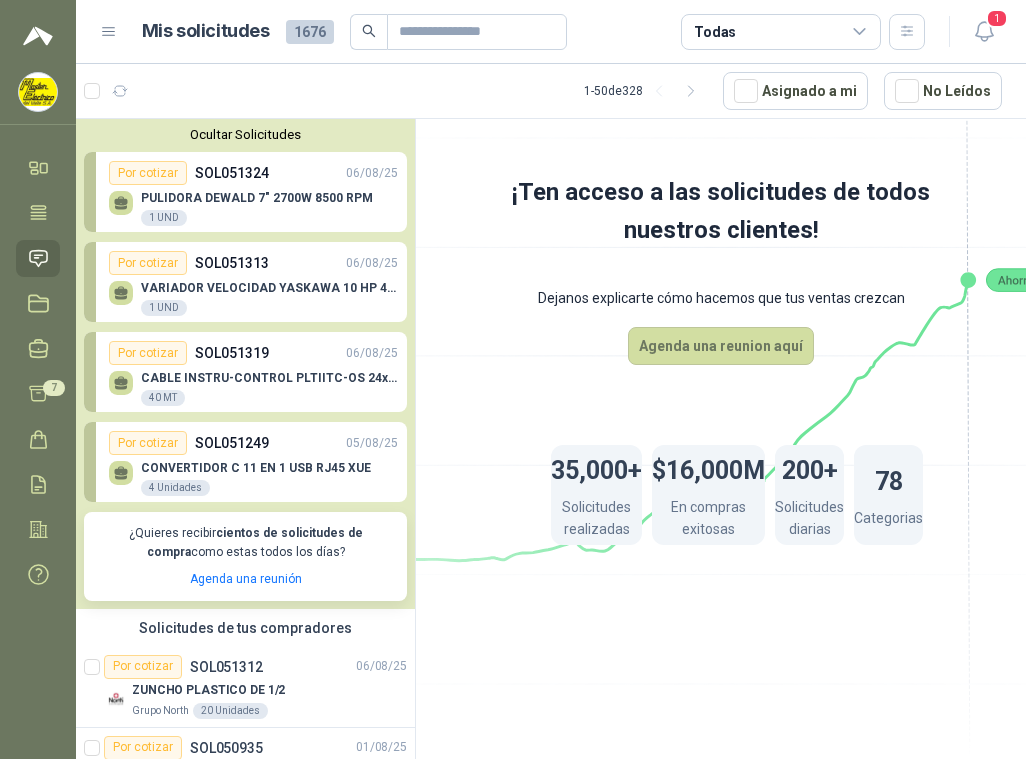 drag, startPoint x: 128, startPoint y: 199, endPoint x: 484, endPoint y: 614, distance: 546.77325 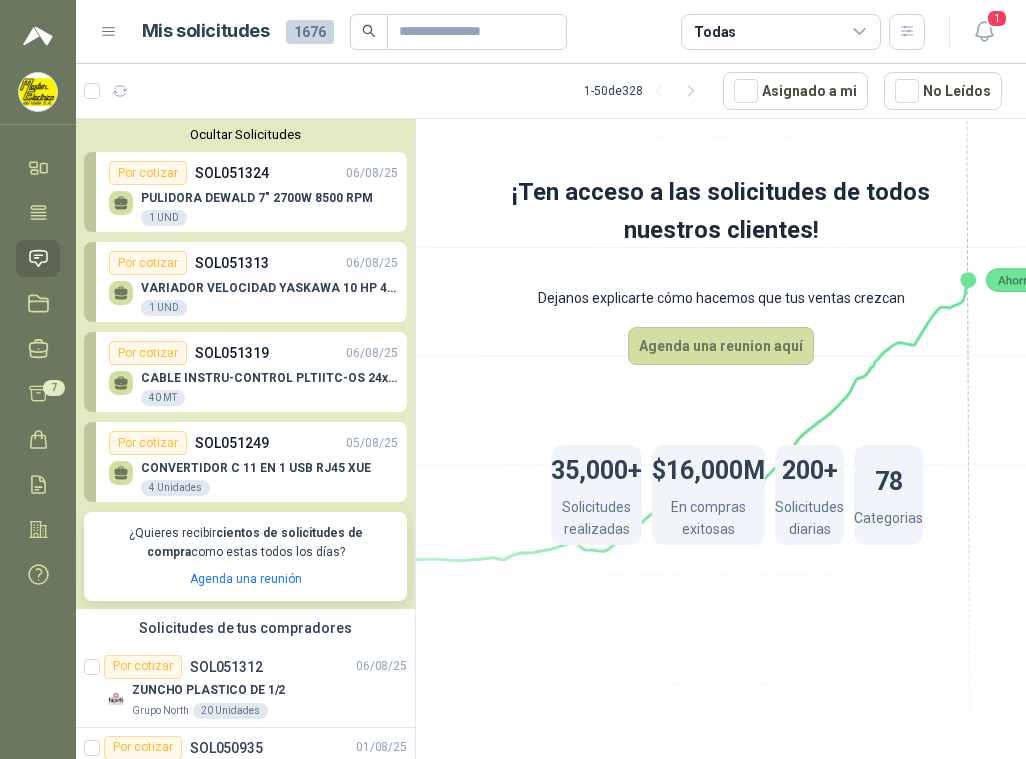 drag, startPoint x: 136, startPoint y: 170, endPoint x: 677, endPoint y: 617, distance: 701.7763 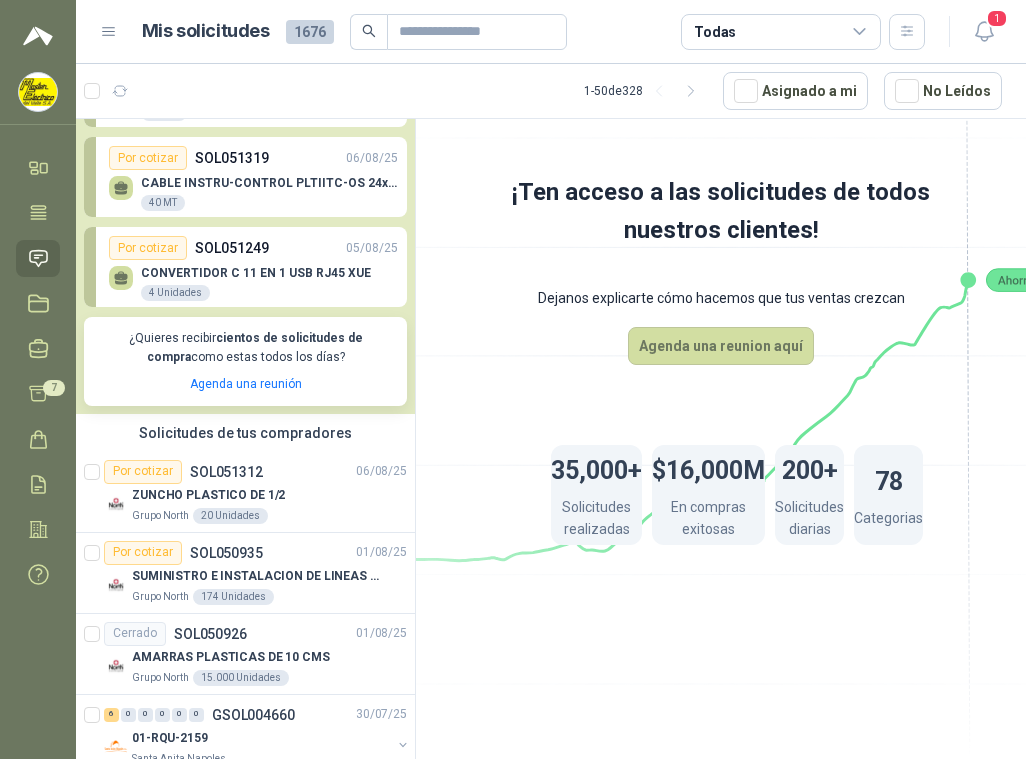 scroll, scrollTop: 200, scrollLeft: 0, axis: vertical 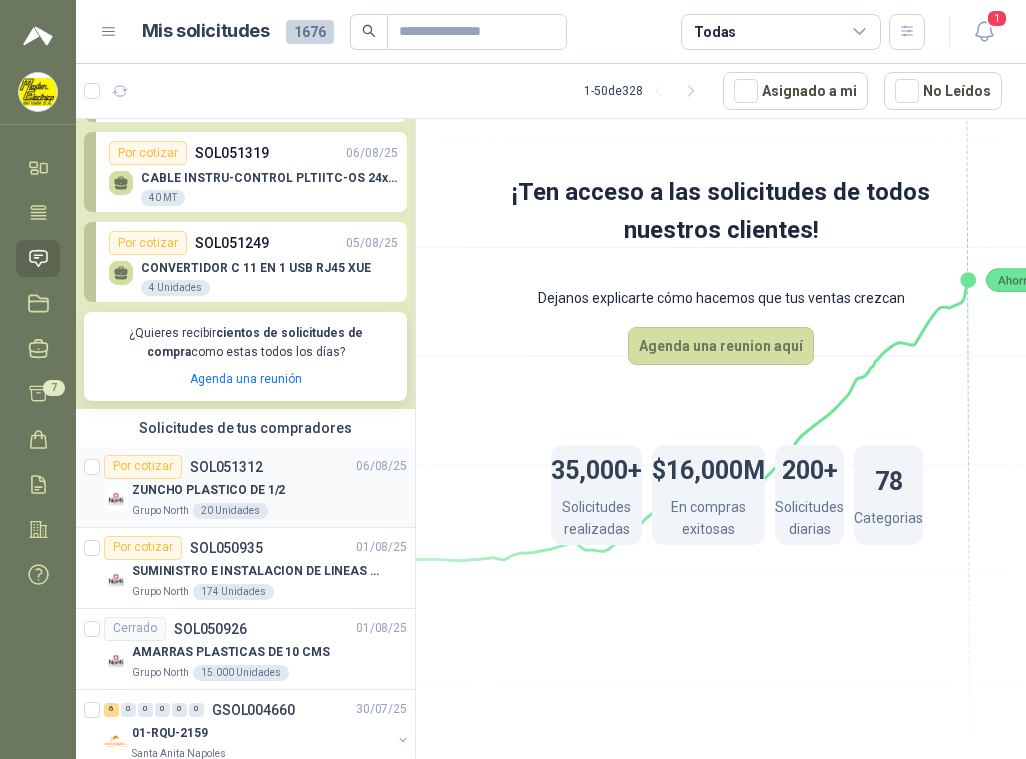 click on "ZUNCHO PLASTICO DE 1/2" at bounding box center [208, 490] 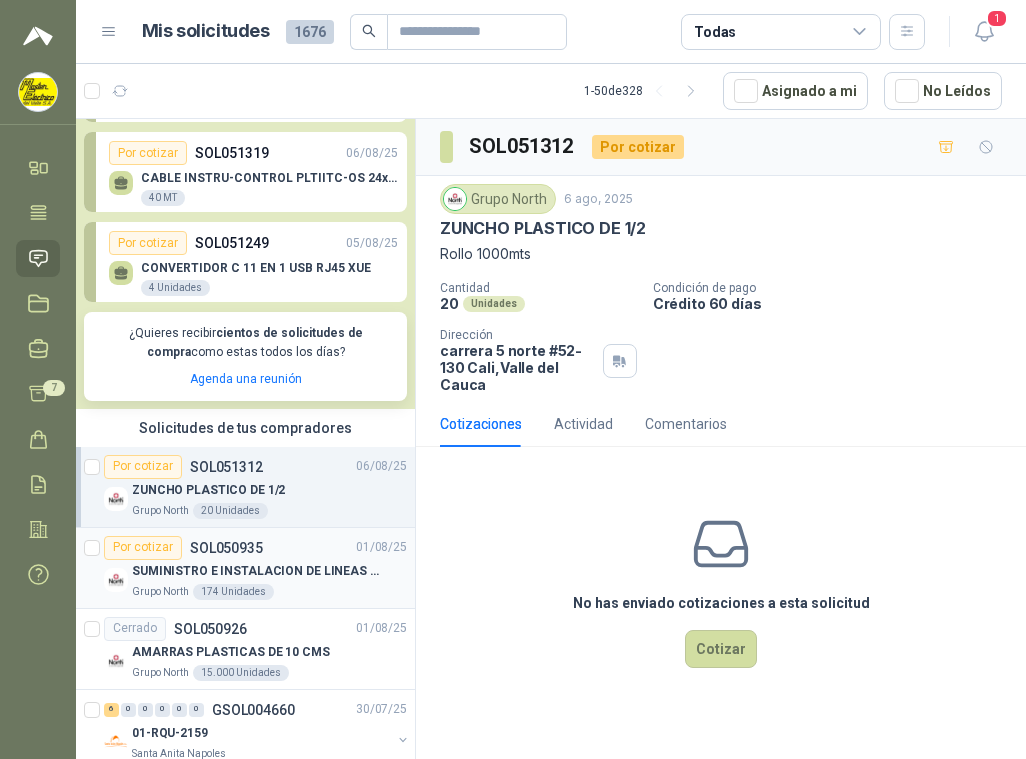 click on "SUMINISTRO E INSTALACION DE LINEAS DE VIDA" at bounding box center [256, 571] 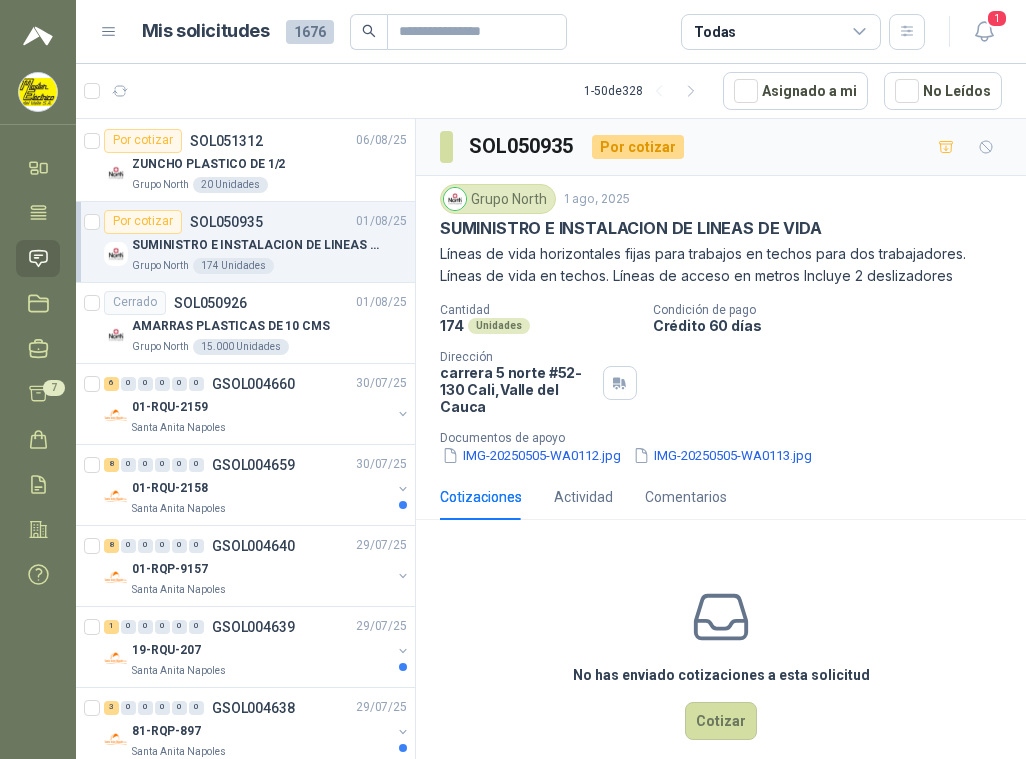 scroll, scrollTop: 600, scrollLeft: 0, axis: vertical 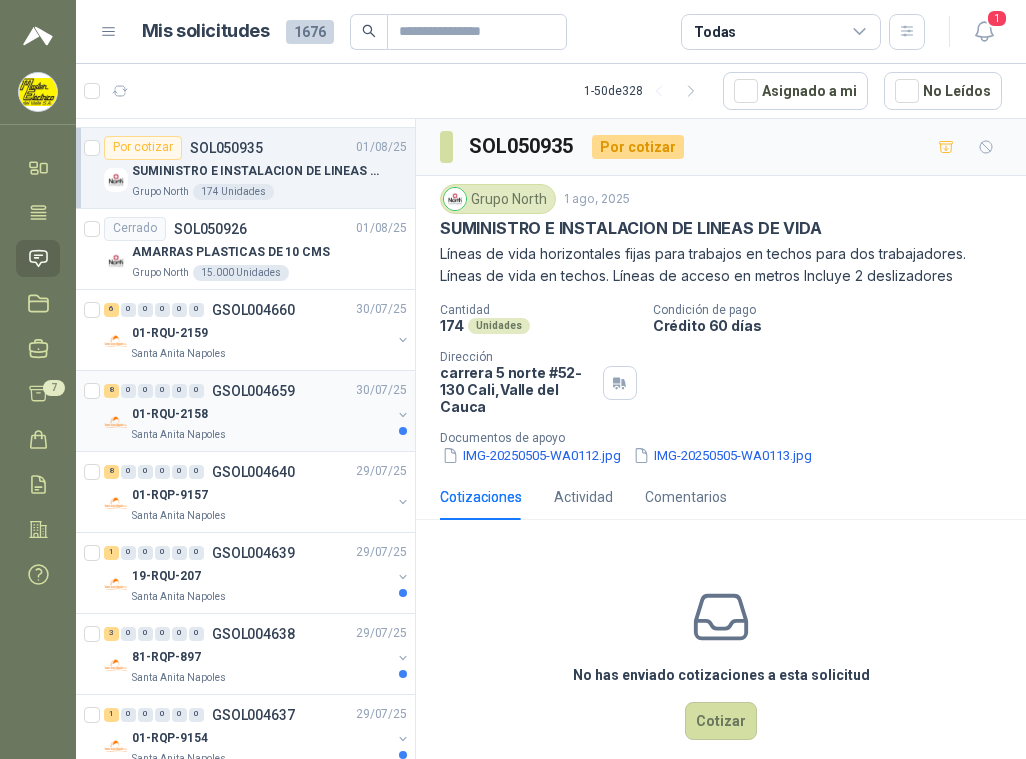 click on "GSOL004659" at bounding box center [253, 391] 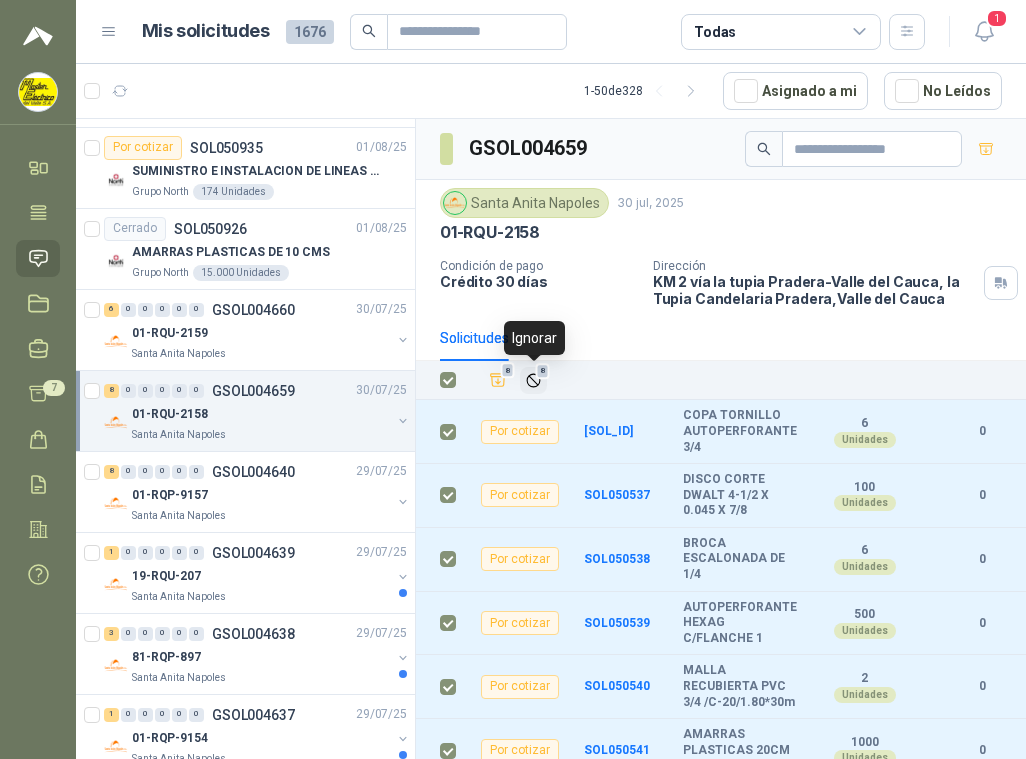 click 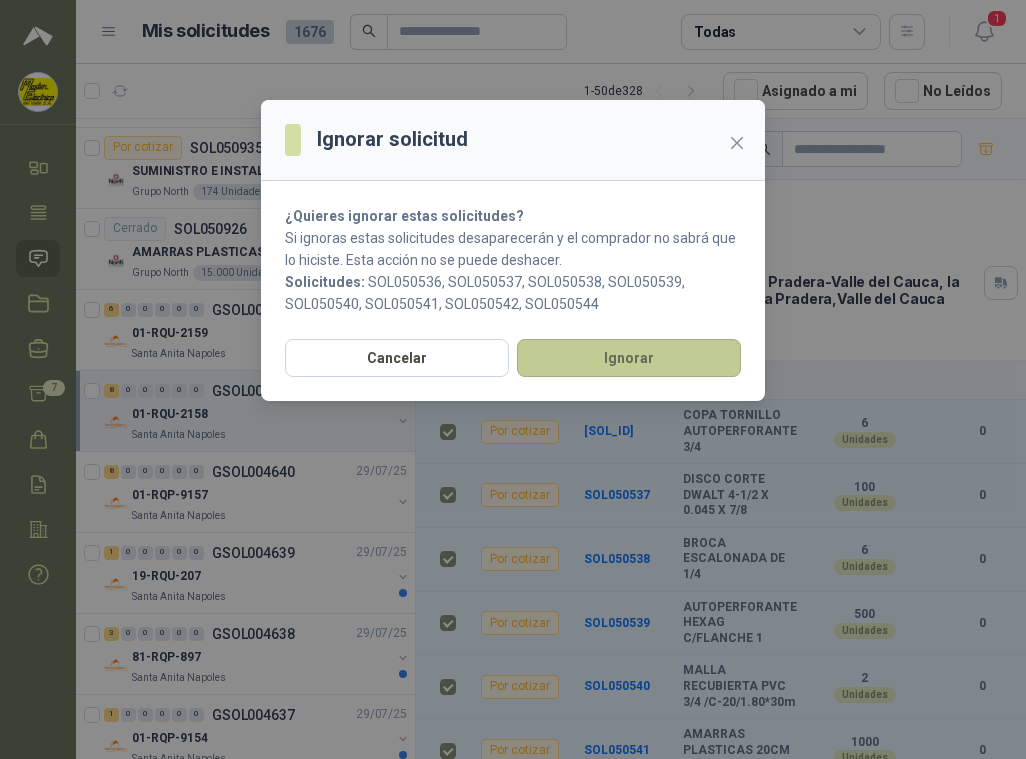 click on "Ignorar" at bounding box center (629, 358) 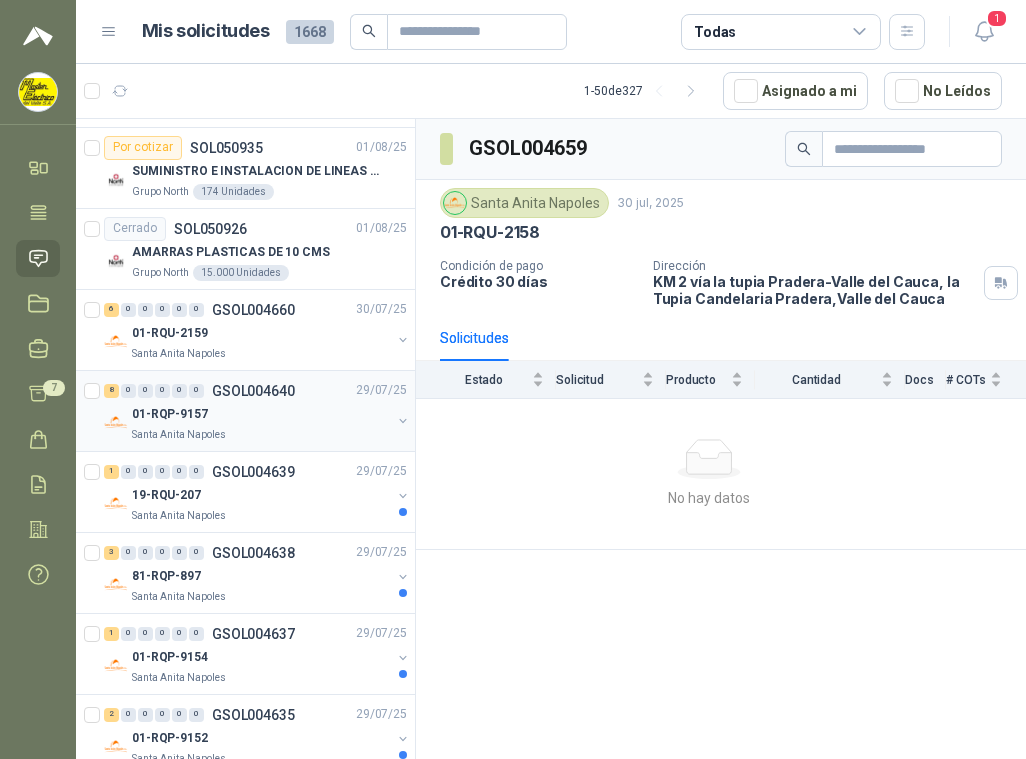 click on "GSOL004640" at bounding box center (253, 391) 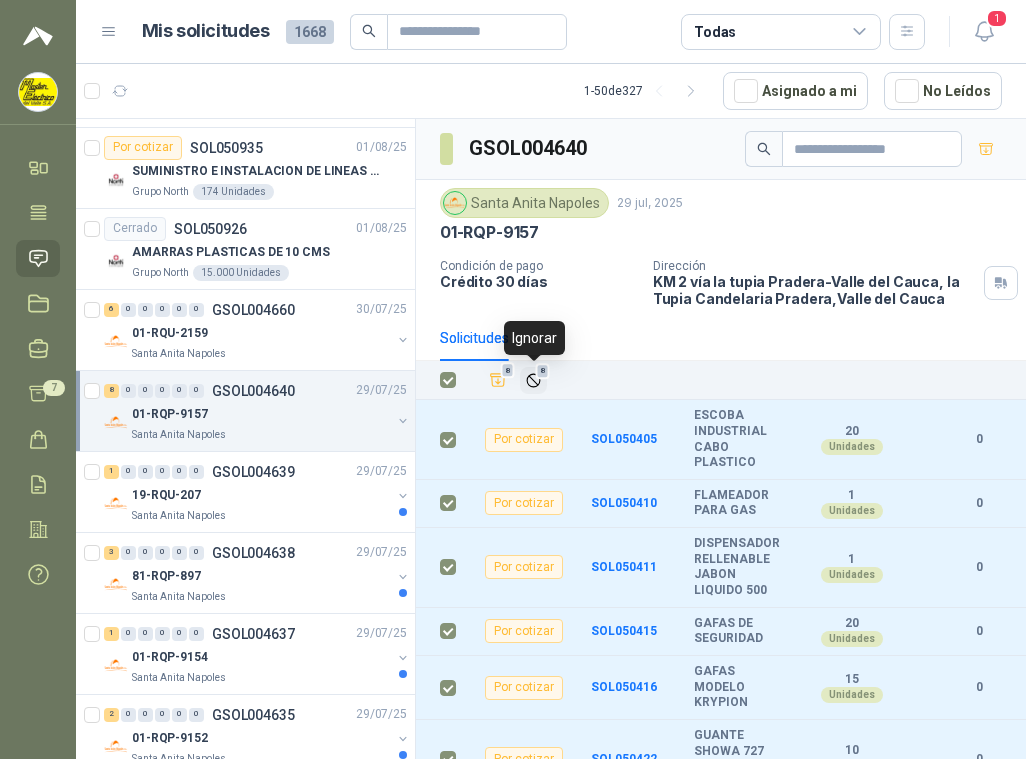 click on "8" at bounding box center (543, 371) 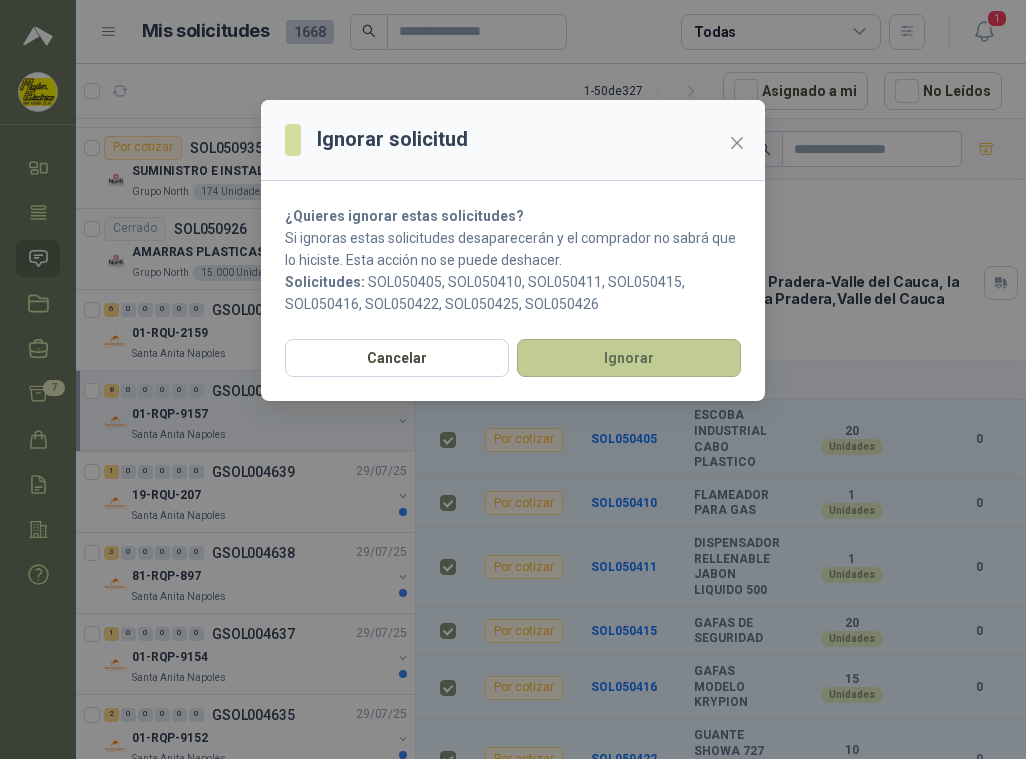 click on "Ignorar" at bounding box center [629, 358] 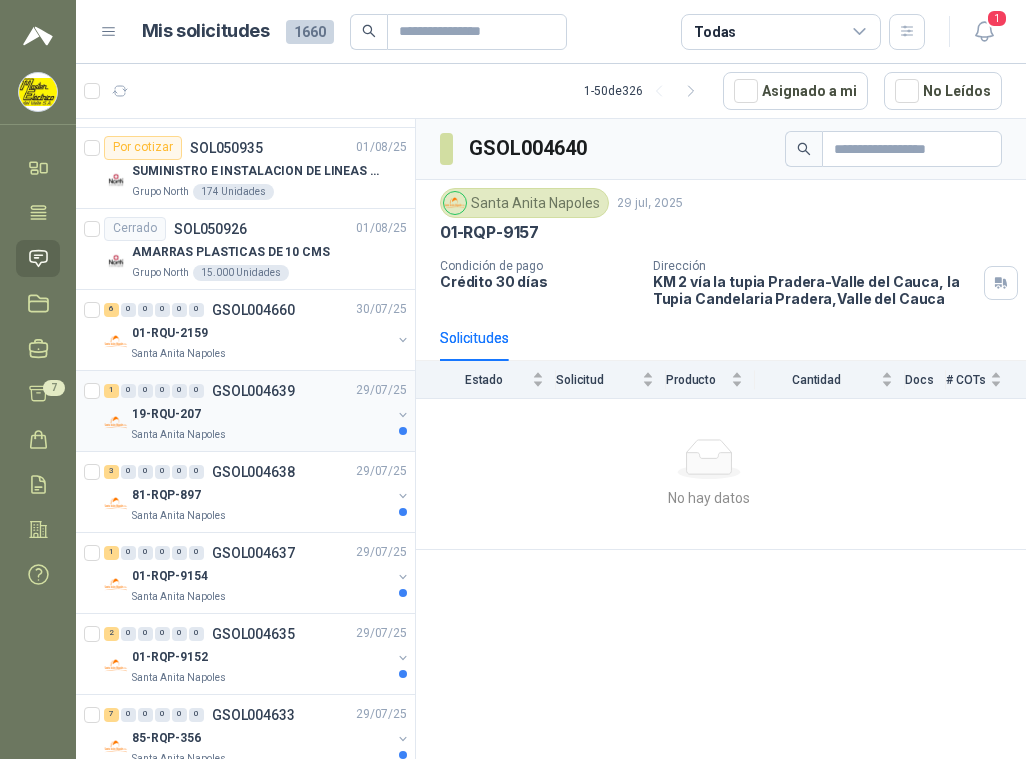 click on "GSOL004639" at bounding box center [253, 391] 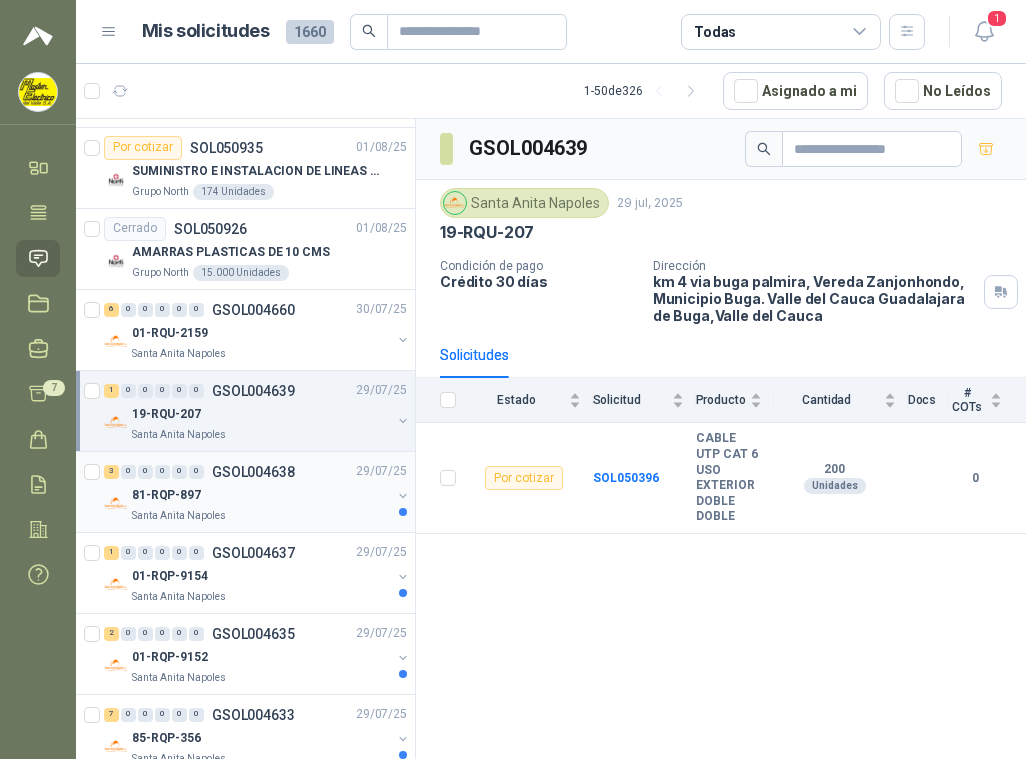 click on "GSOL004638" at bounding box center [253, 472] 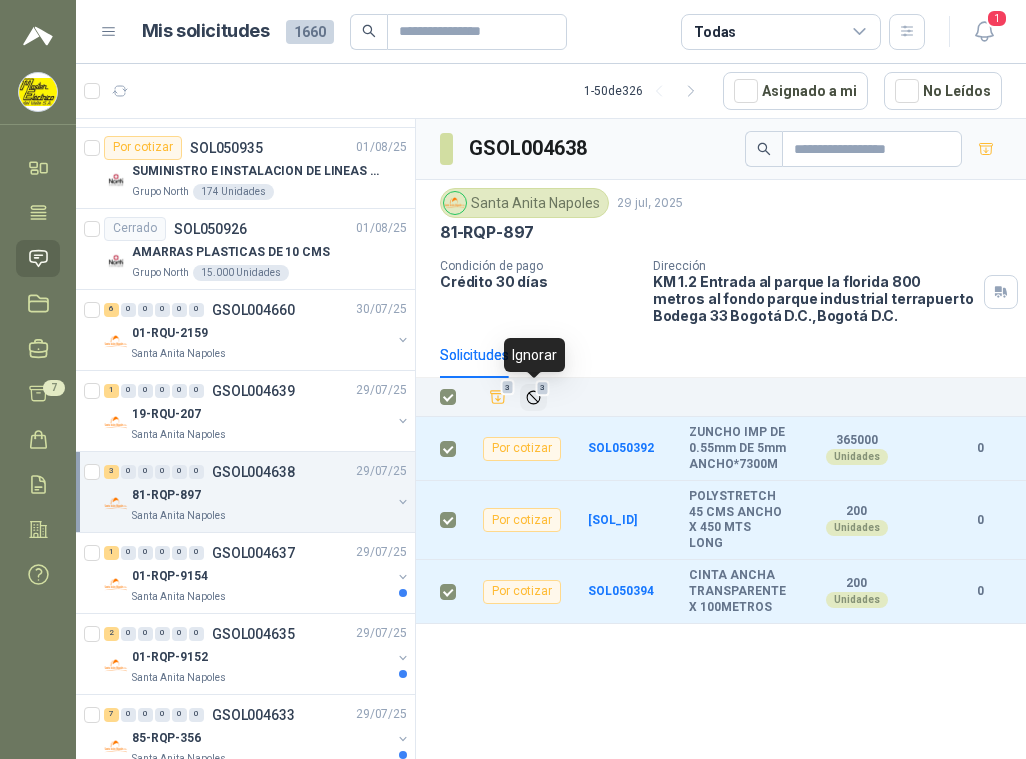 click on "3" at bounding box center [543, 388] 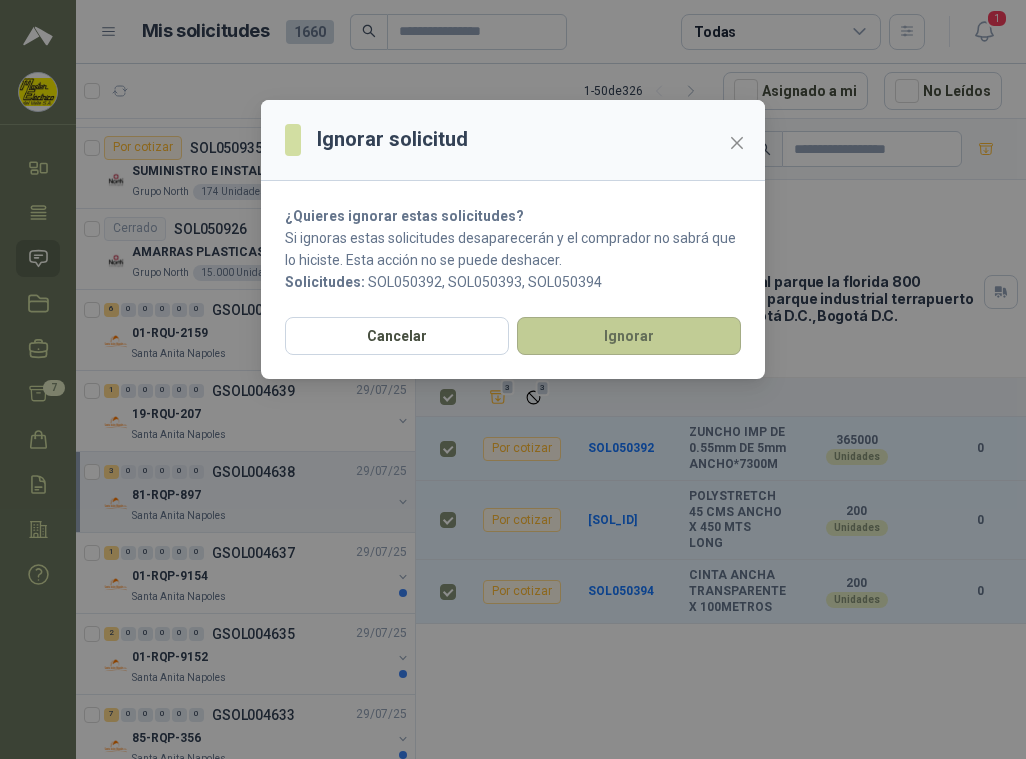 click on "Ignorar" at bounding box center [629, 336] 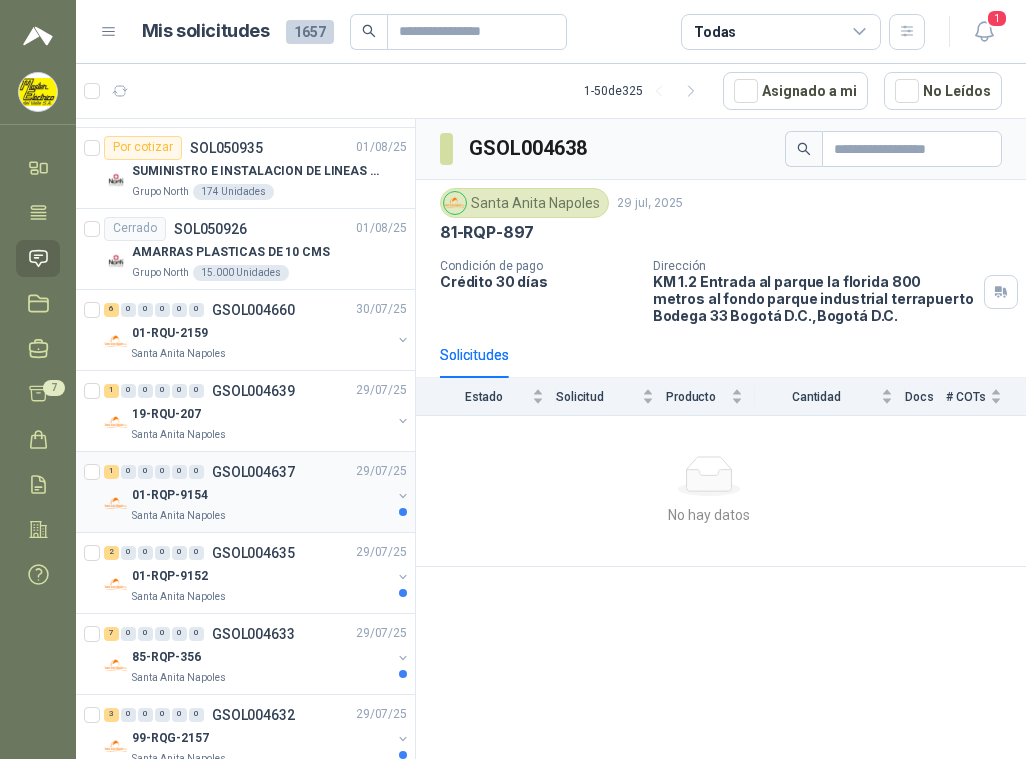 click on "GSOL004637" at bounding box center (253, 472) 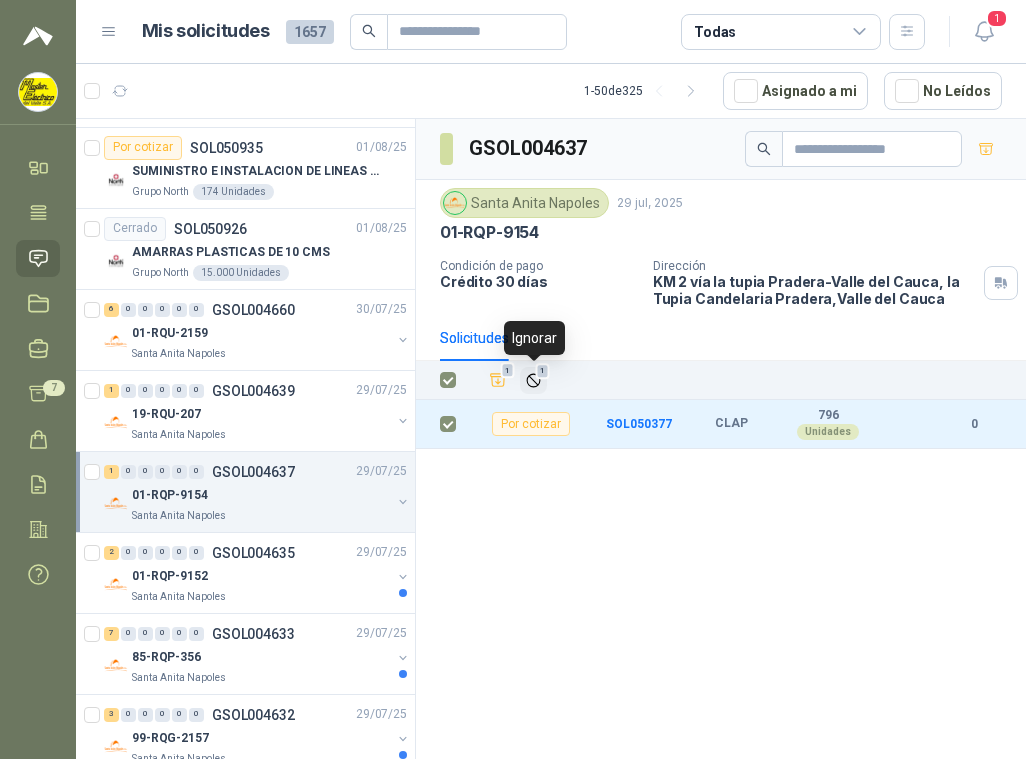 click on "1" at bounding box center (543, 371) 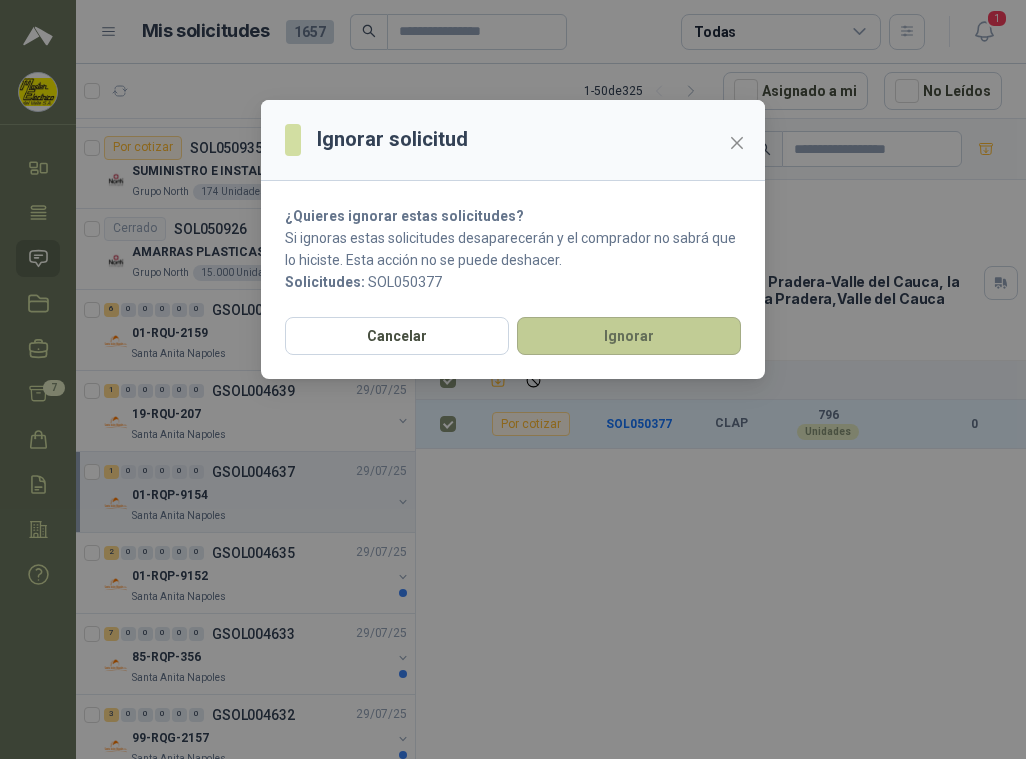 click on "Ignorar" at bounding box center (629, 336) 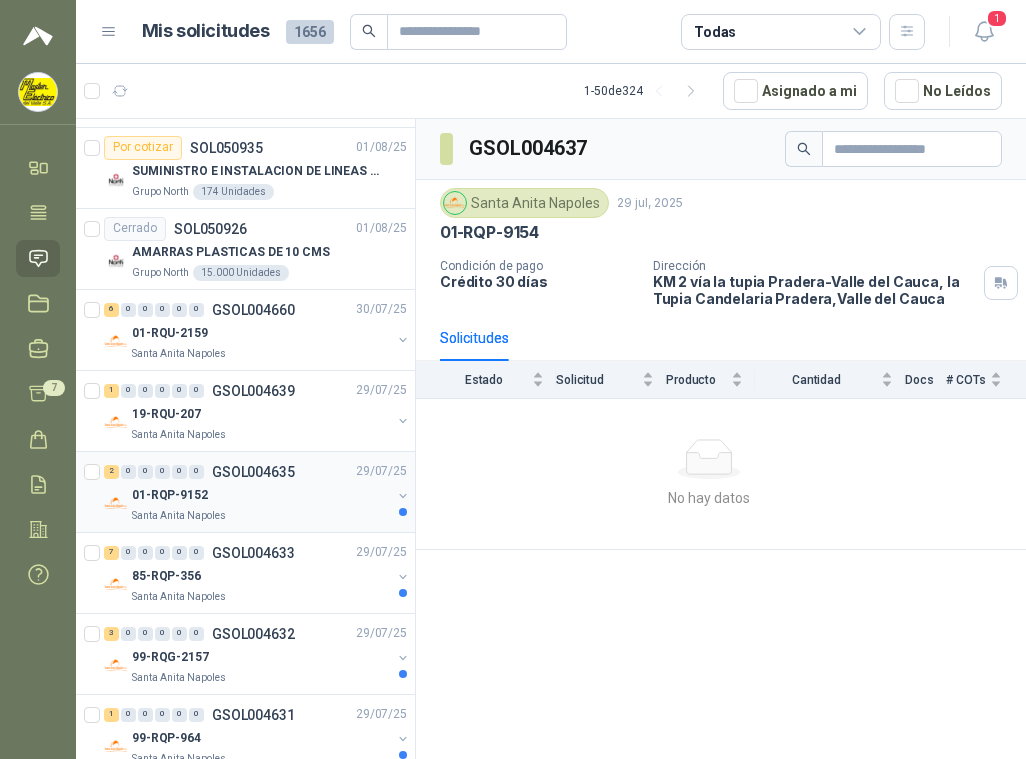 click on "GSOL004635" at bounding box center (253, 472) 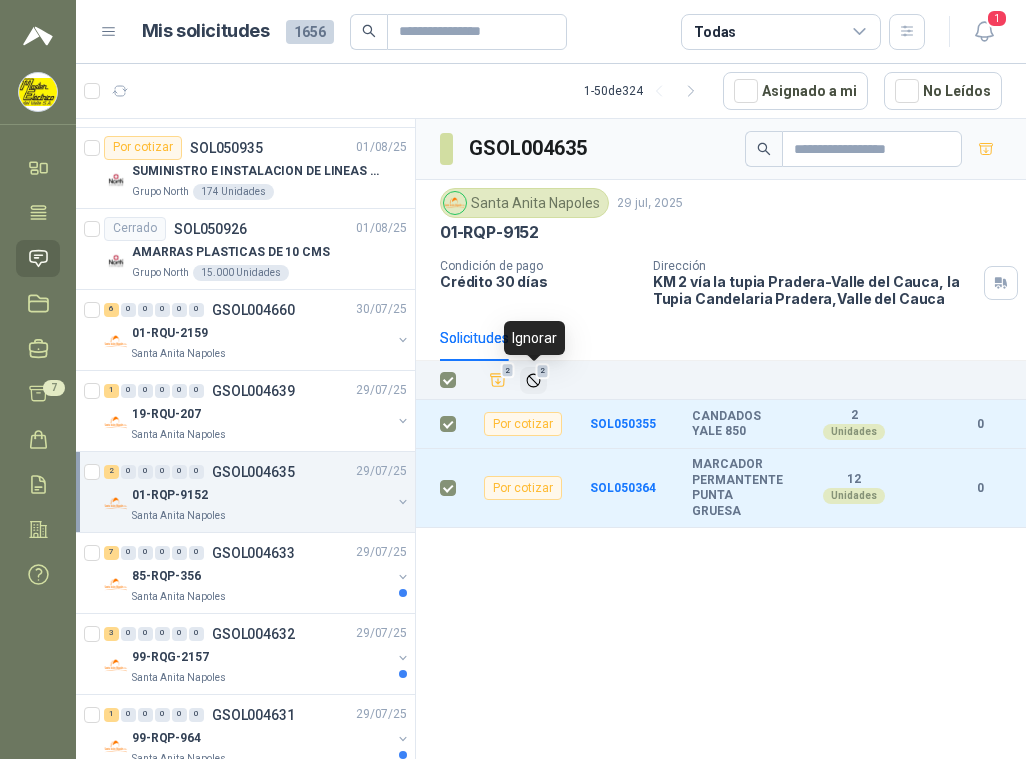 click 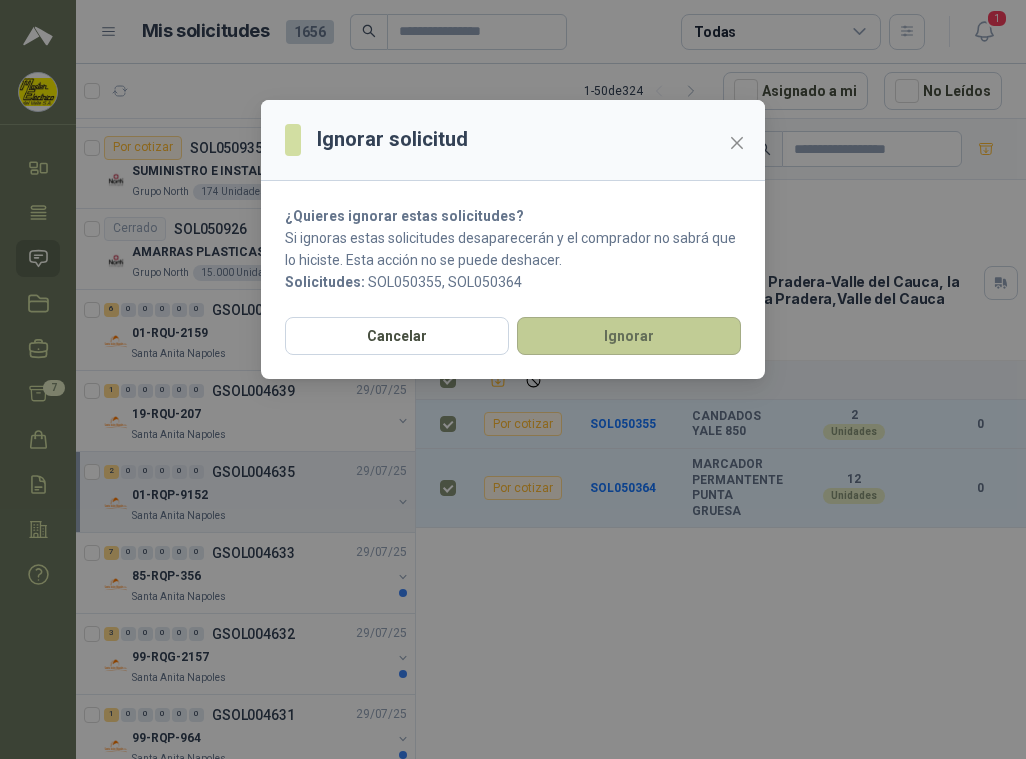 click on "Ignorar" at bounding box center (629, 336) 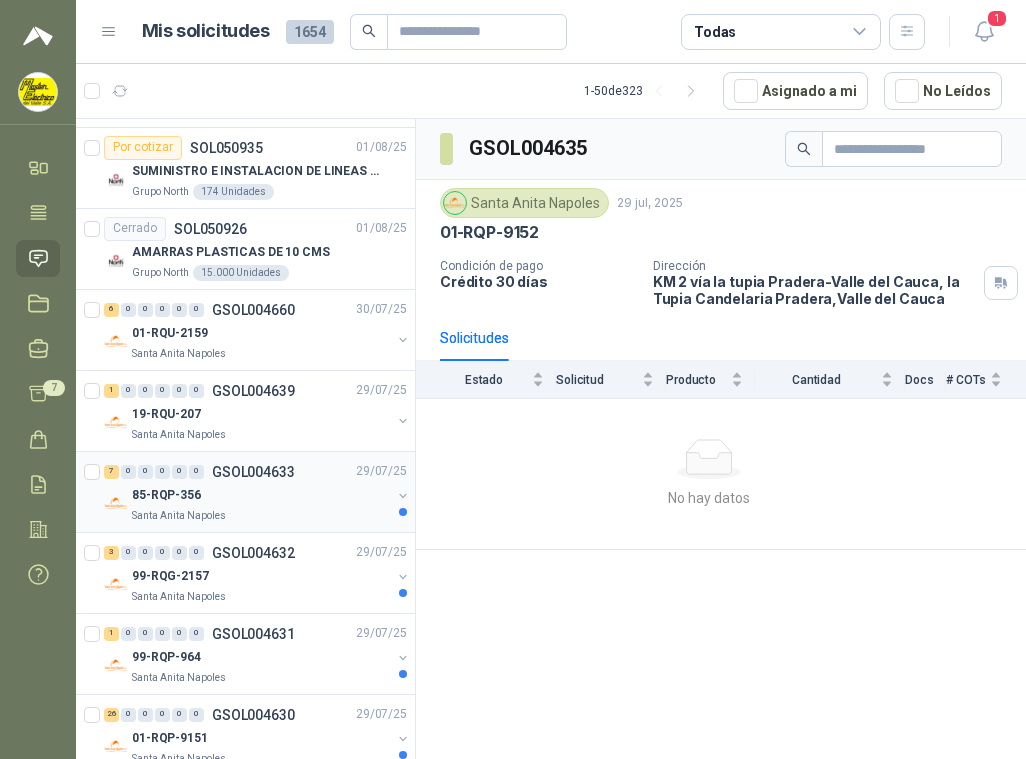 click on "GSOL004633" at bounding box center [253, 472] 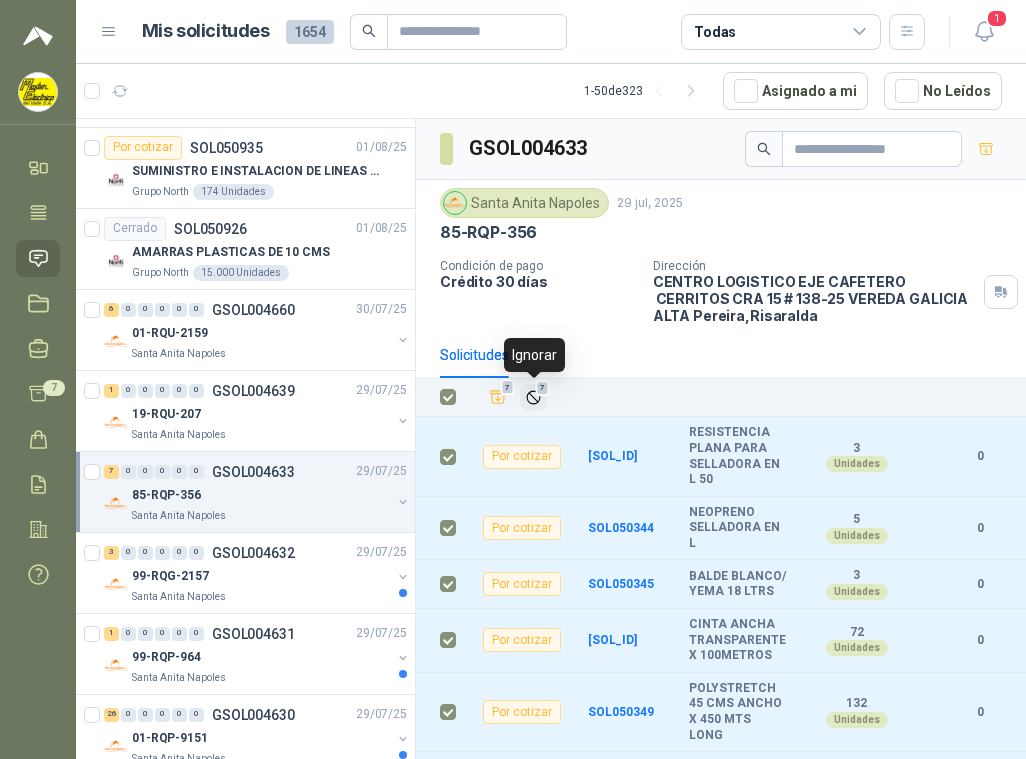 click on "7" at bounding box center [543, 388] 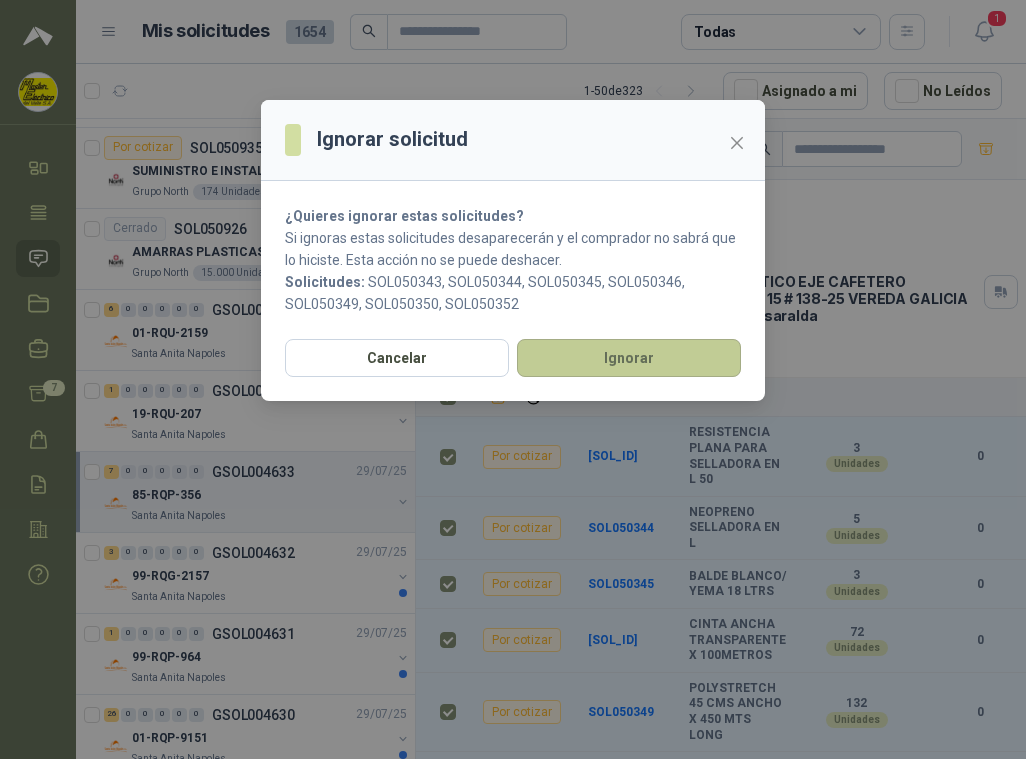 click on "Ignorar" at bounding box center (629, 358) 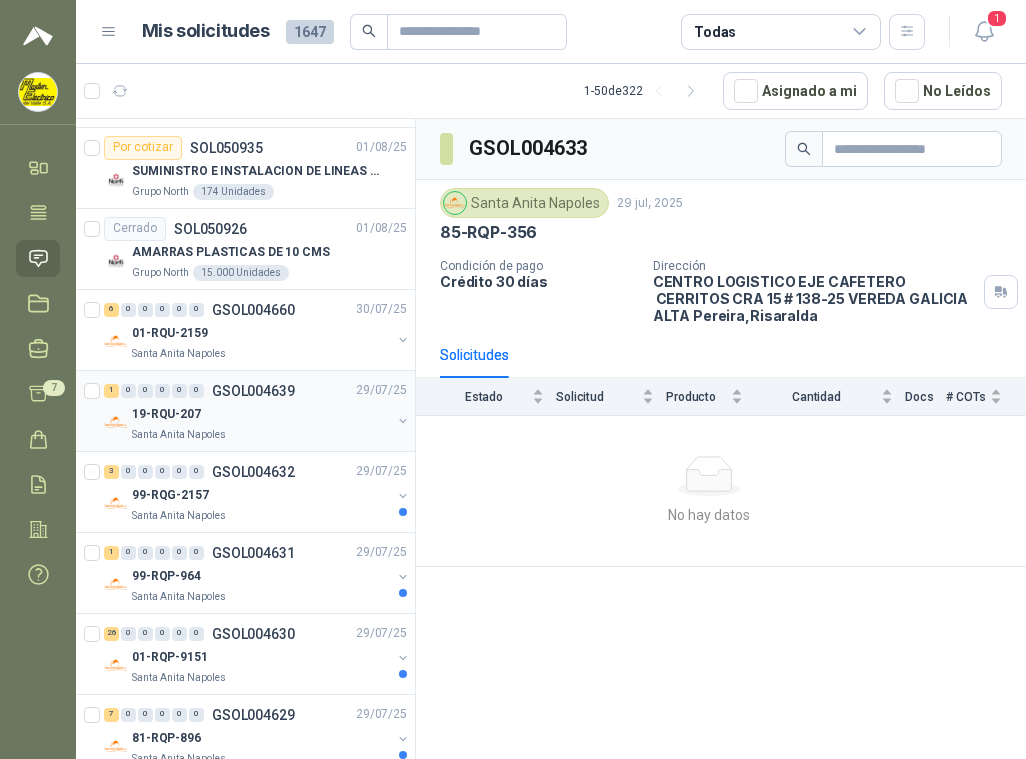 click on "GSOL004639" at bounding box center [253, 391] 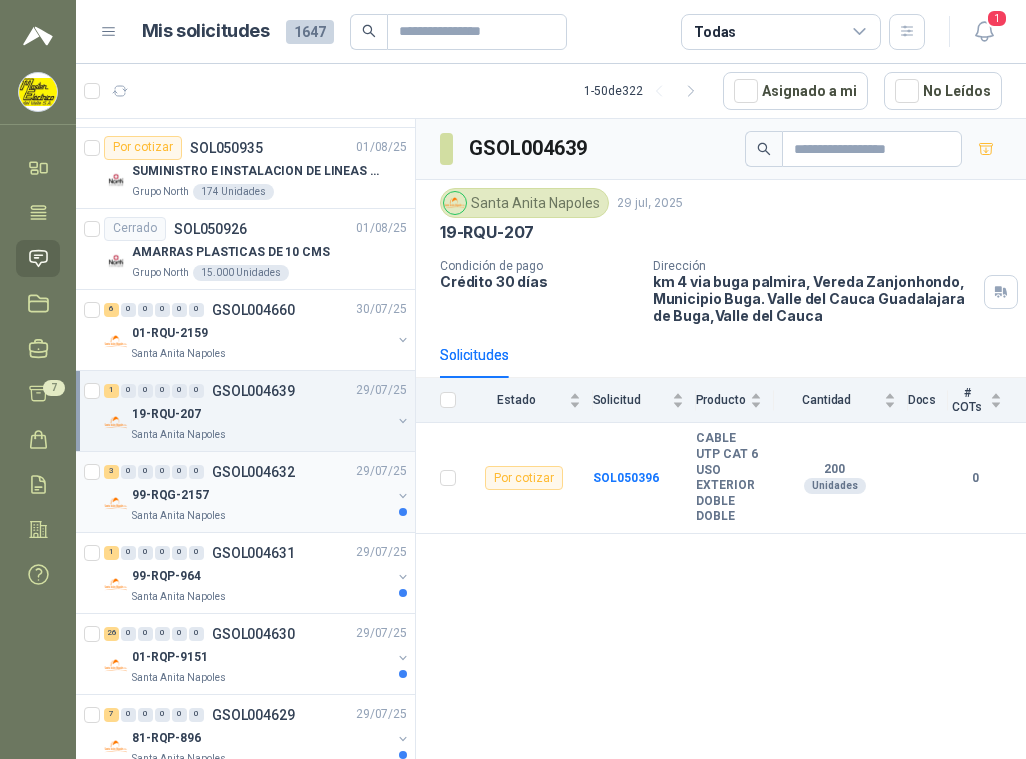 click on "GSOL004632" at bounding box center (253, 472) 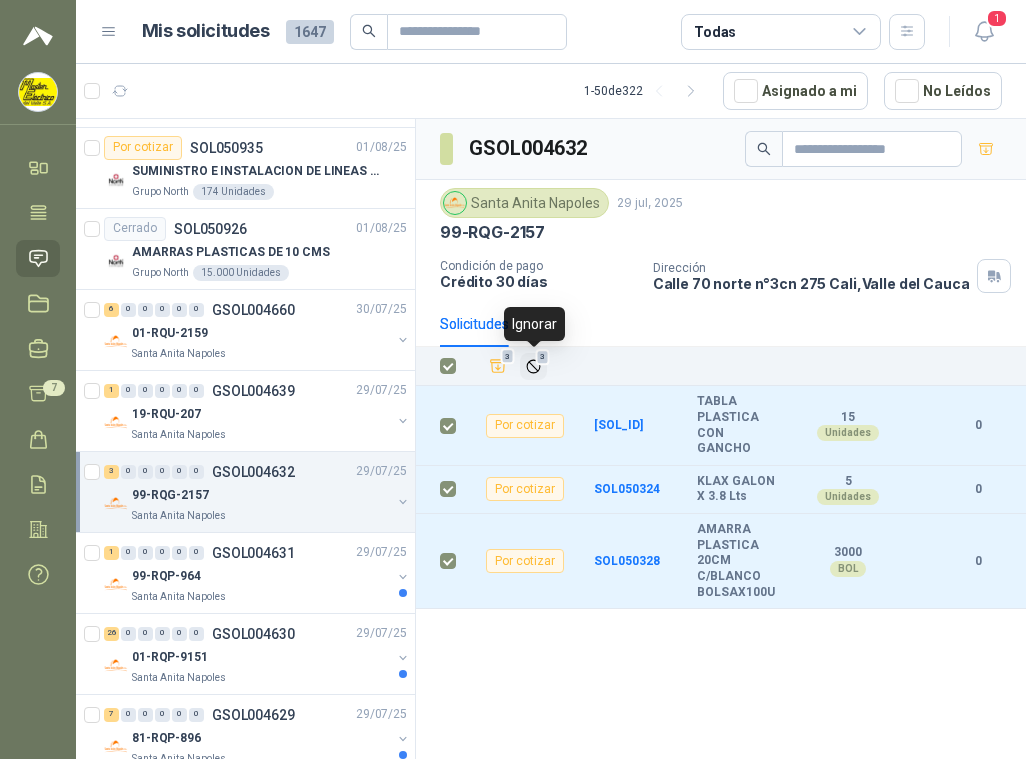 click on "3" at bounding box center [543, 357] 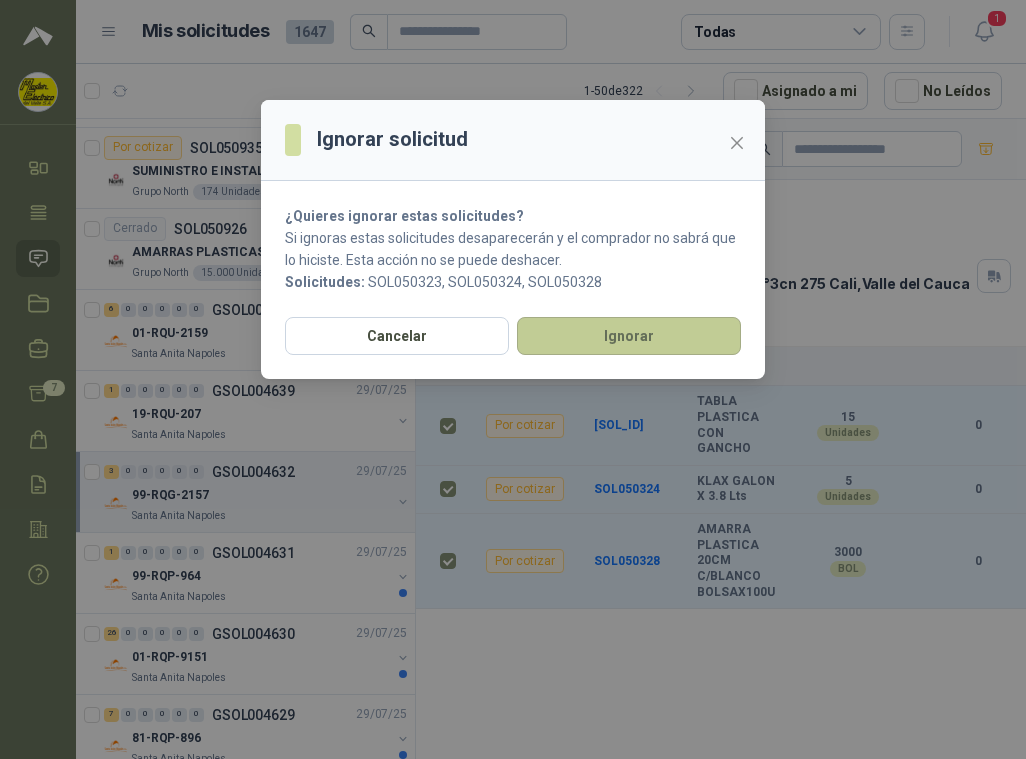 click on "Ignorar" at bounding box center [629, 336] 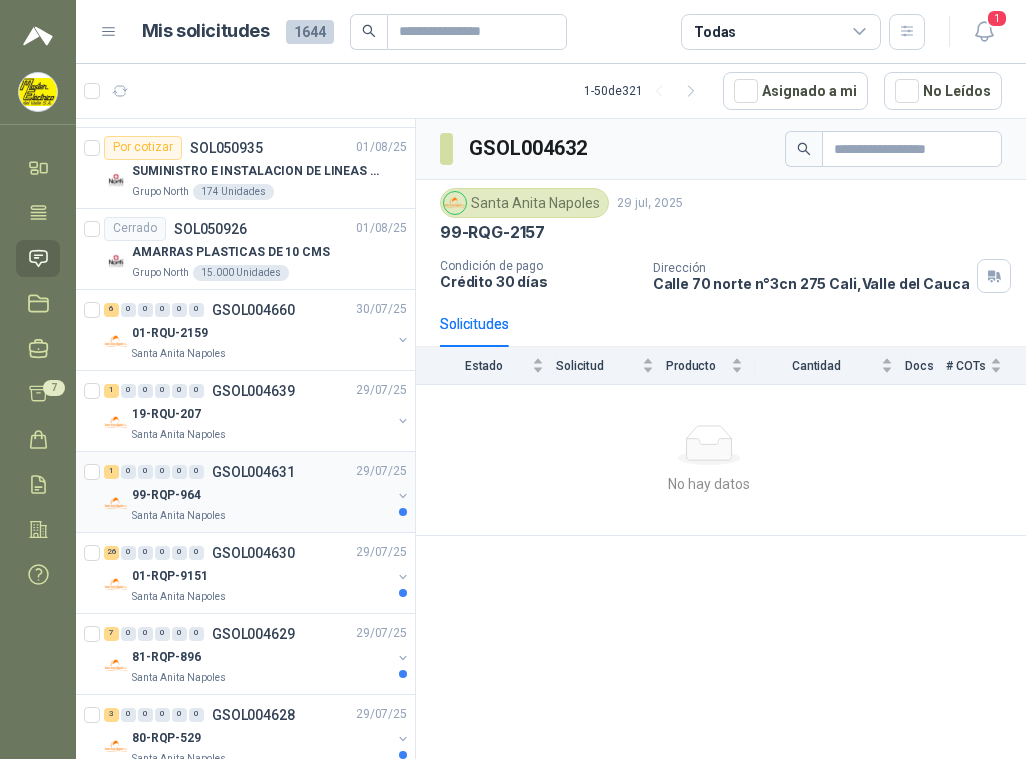 click on "GSOL004631" at bounding box center (253, 472) 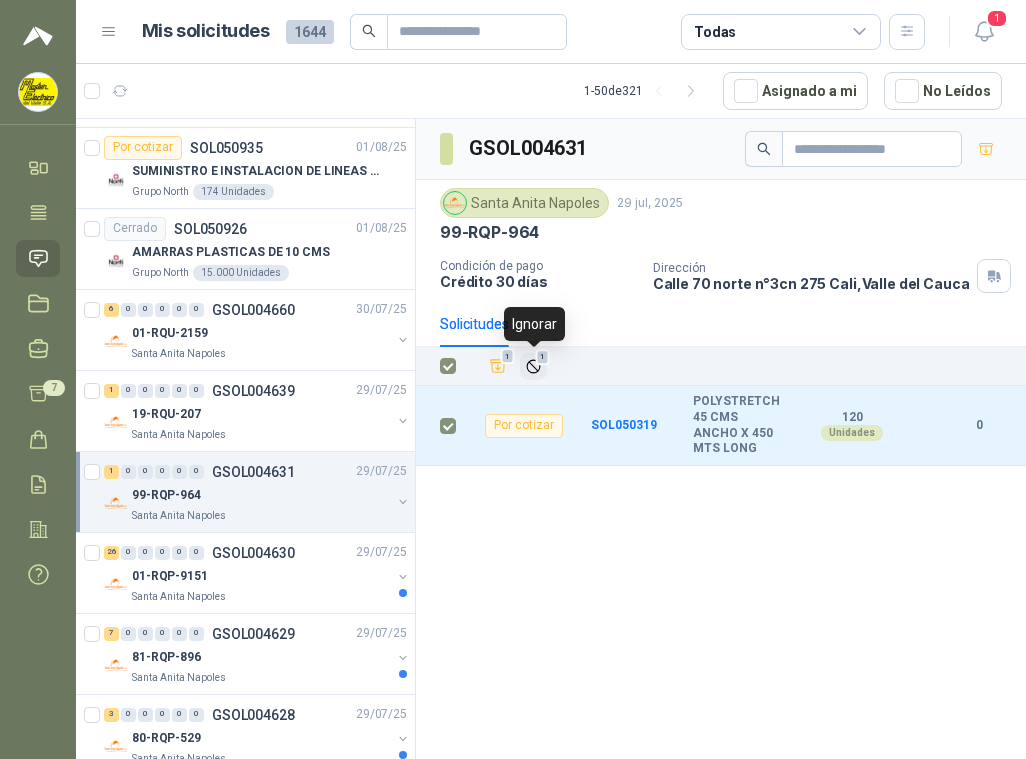 click on "1" at bounding box center [543, 357] 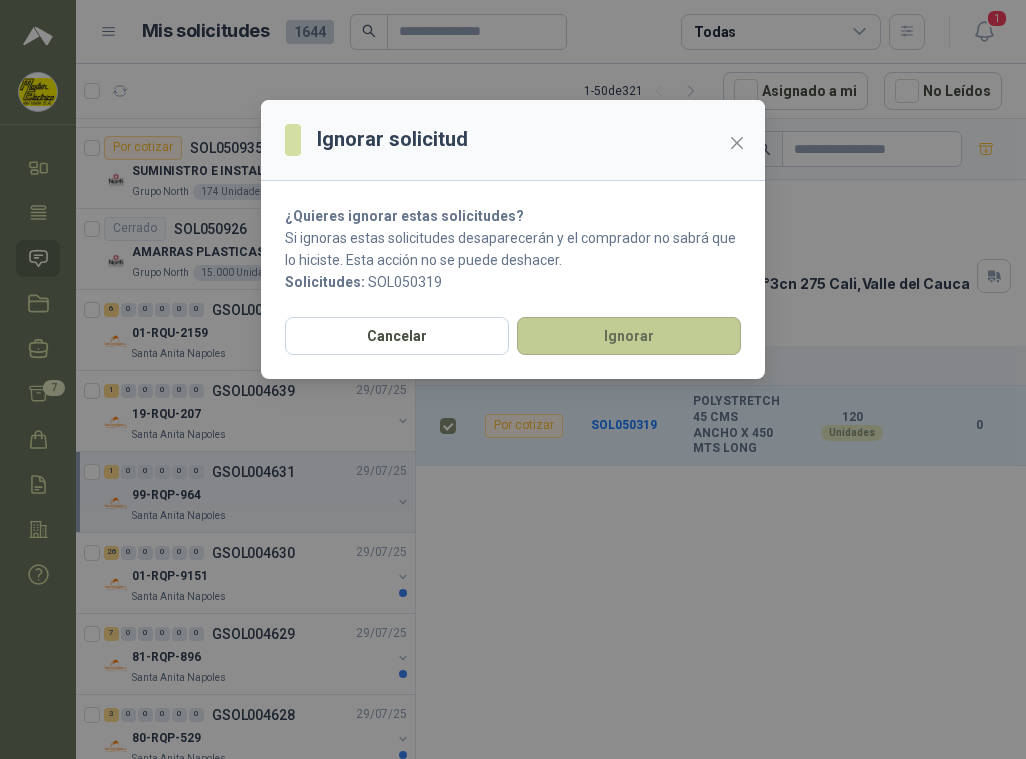 click on "Ignorar" at bounding box center (629, 336) 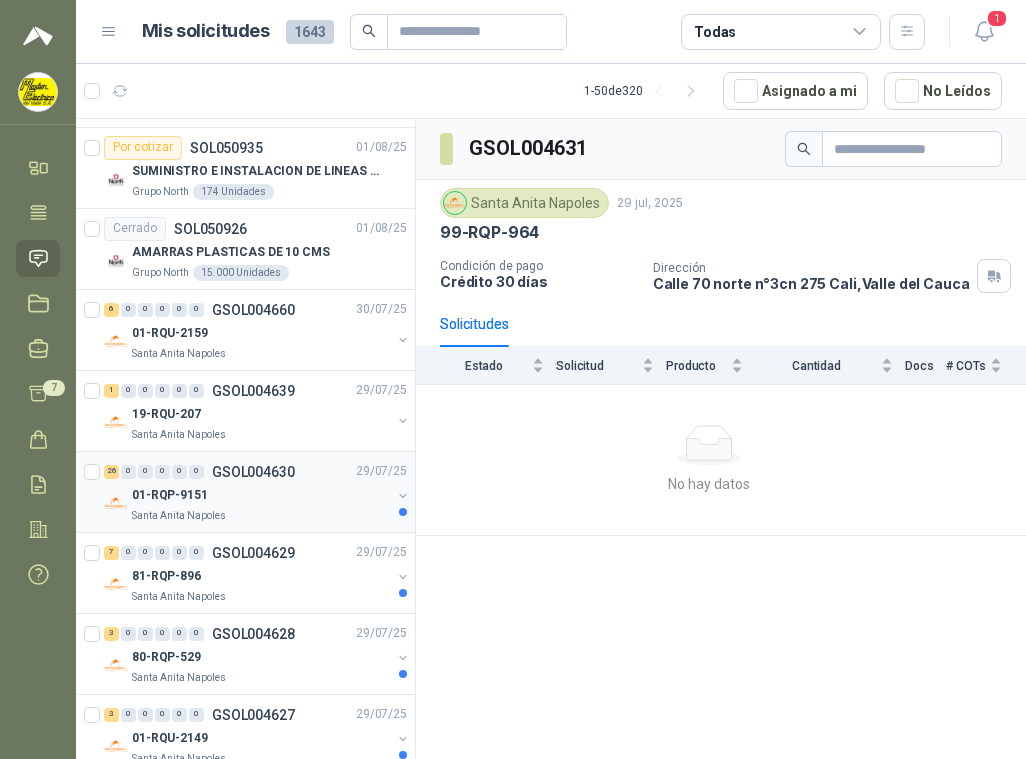click on "GSOL004630" at bounding box center [253, 472] 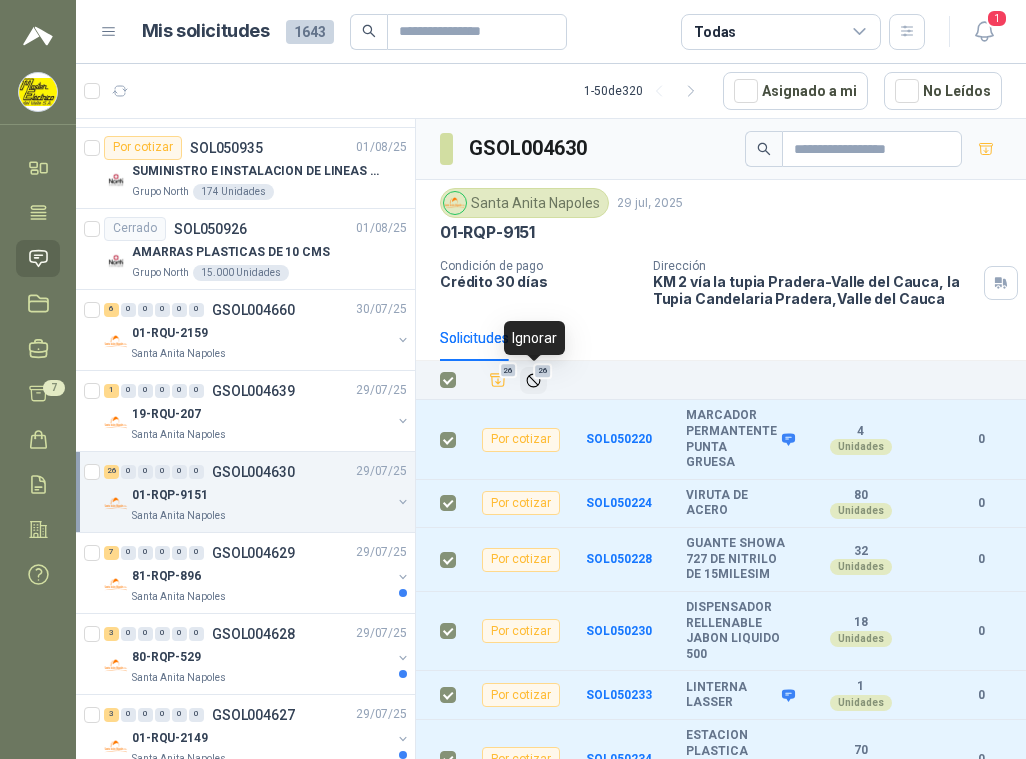 click on "26" at bounding box center [542, 371] 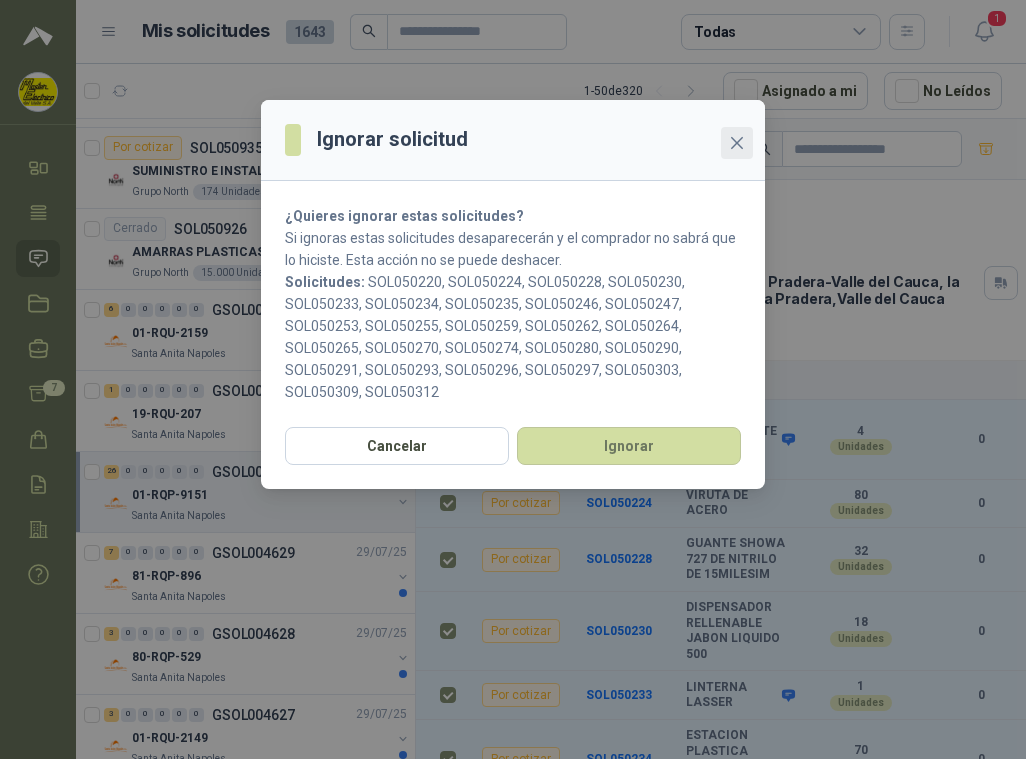 click 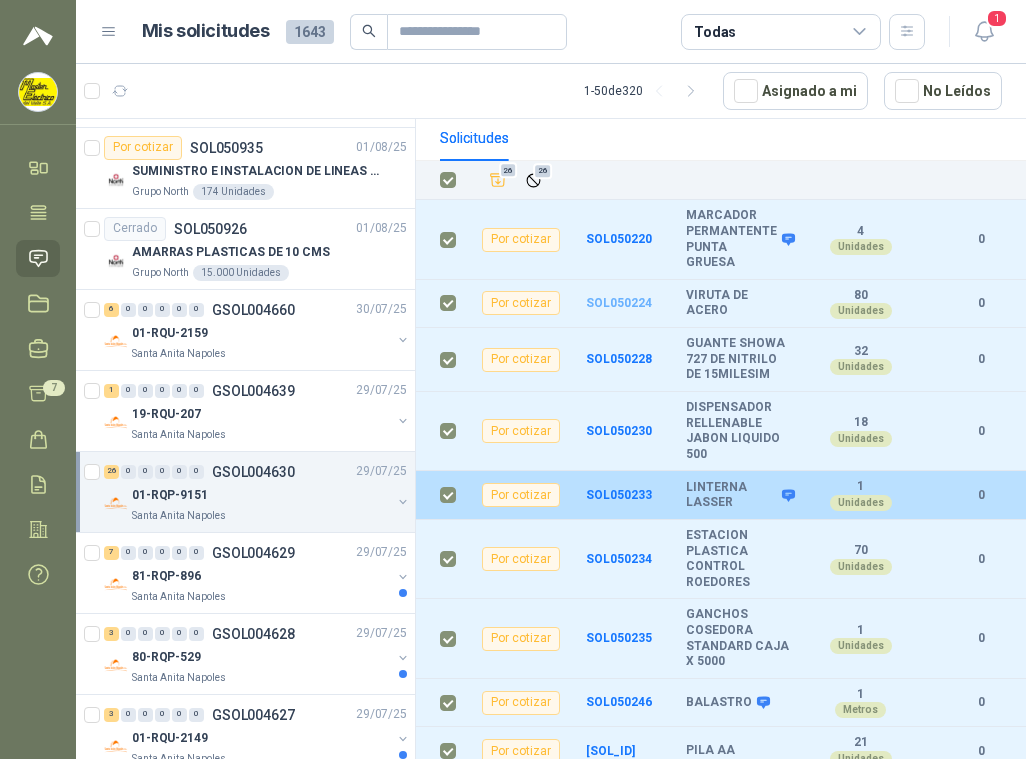 scroll, scrollTop: 0, scrollLeft: 0, axis: both 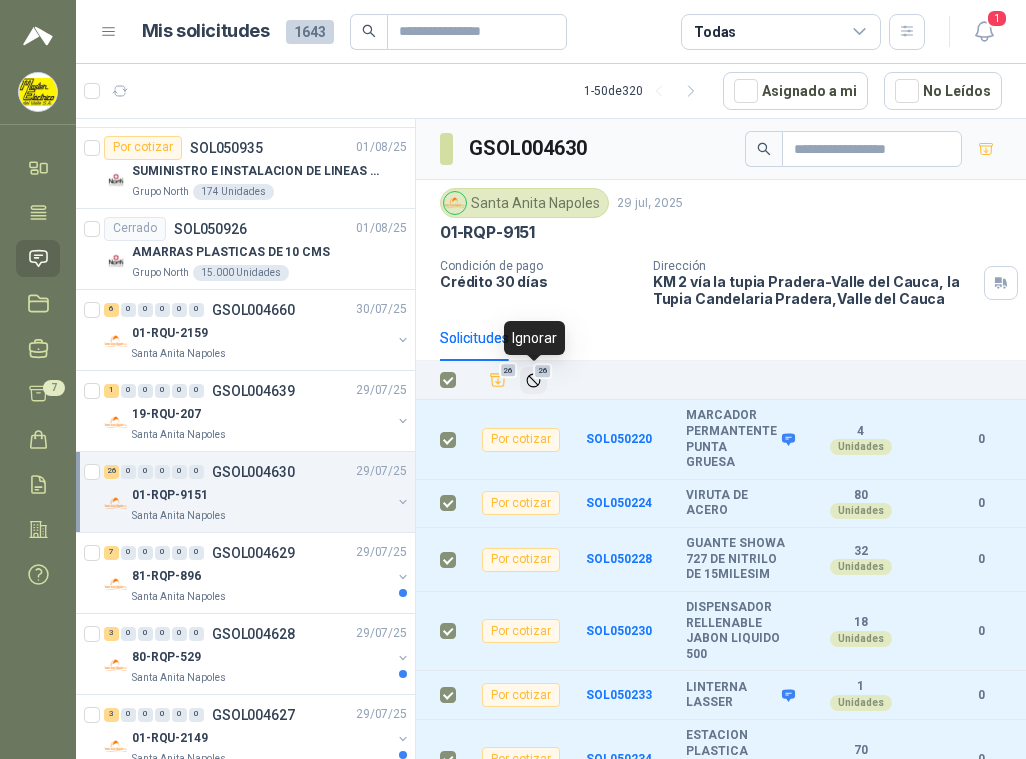 click 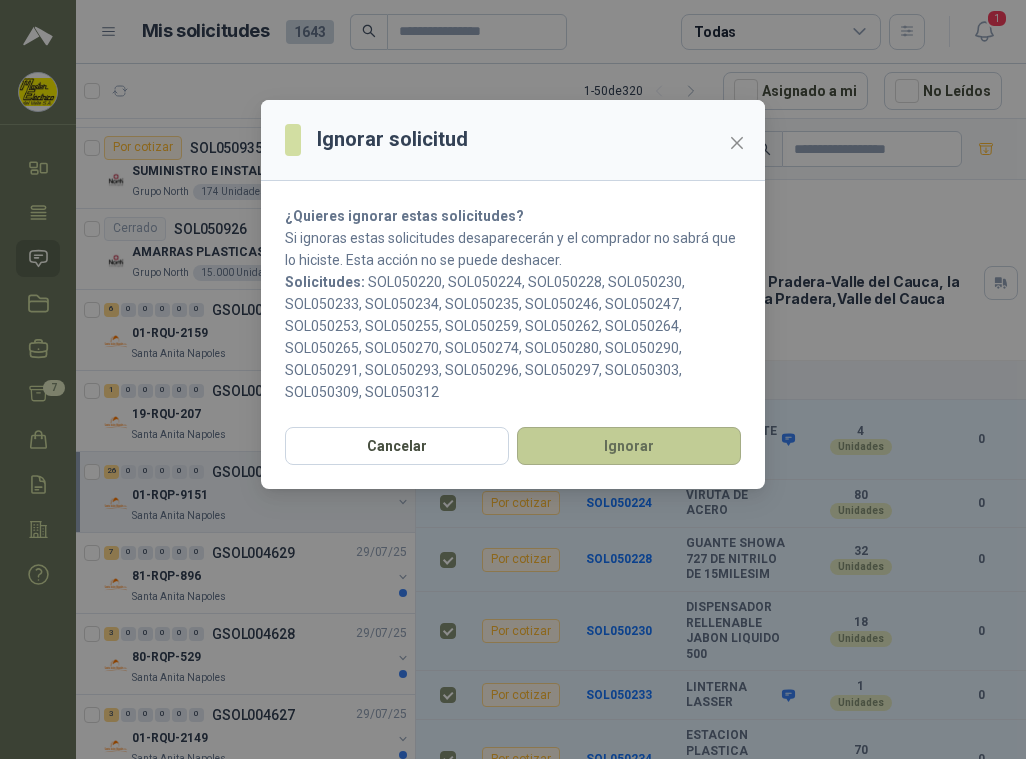 click on "Ignorar" at bounding box center (629, 446) 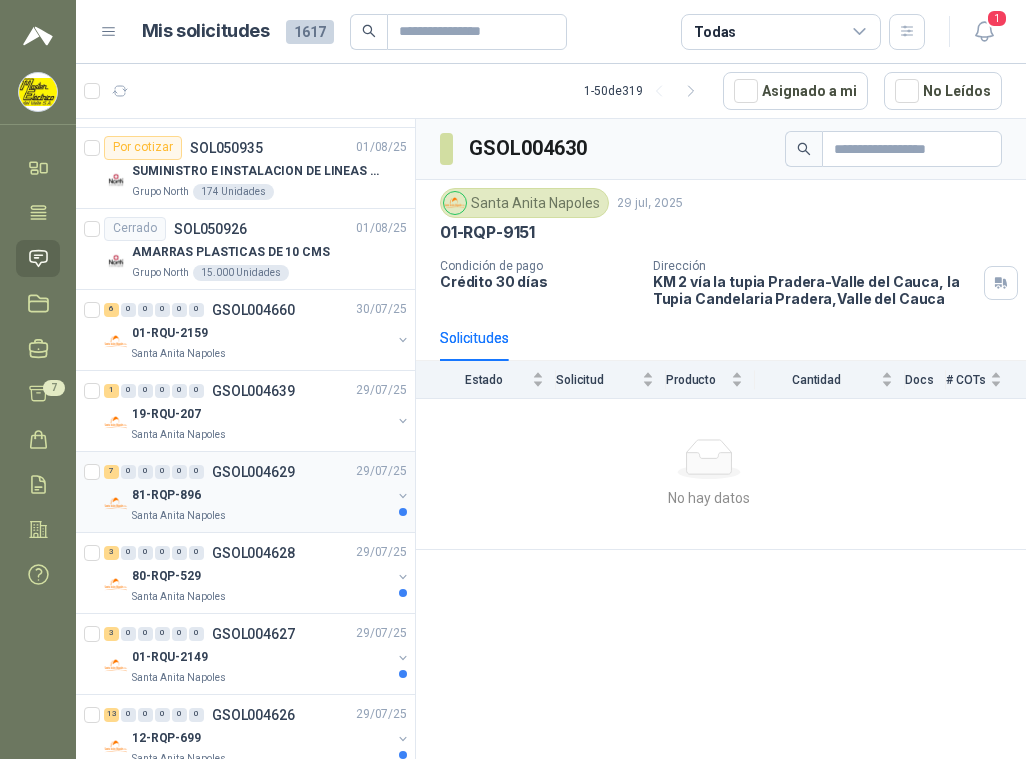 click on "GSOL004629" at bounding box center (253, 472) 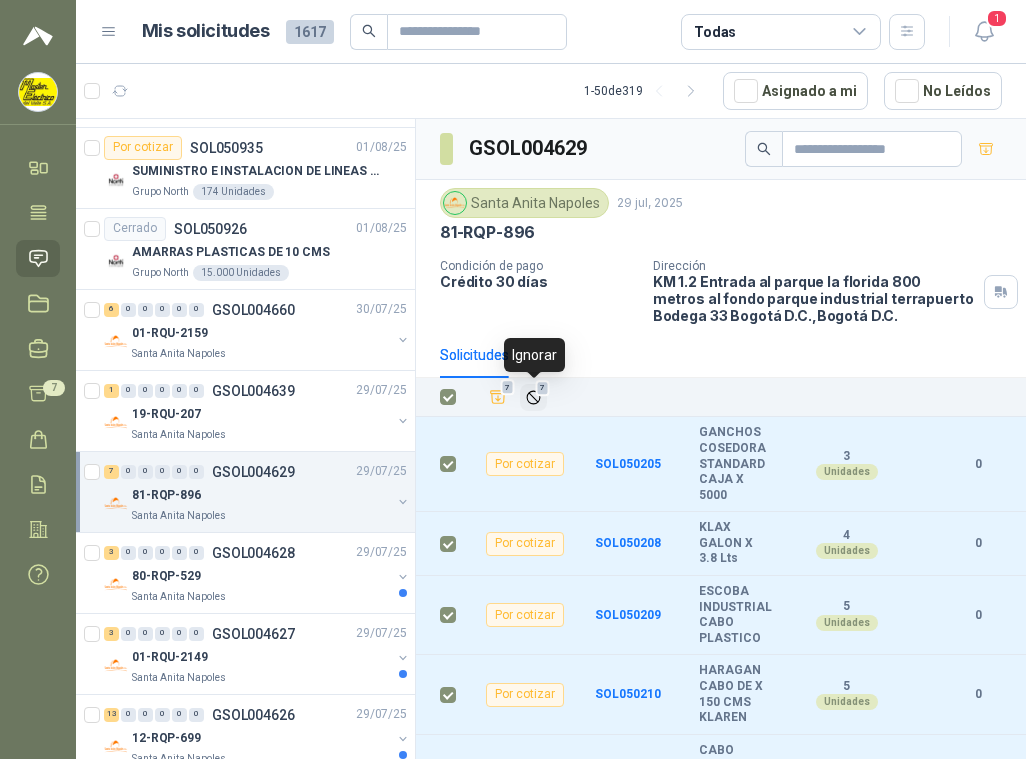 click 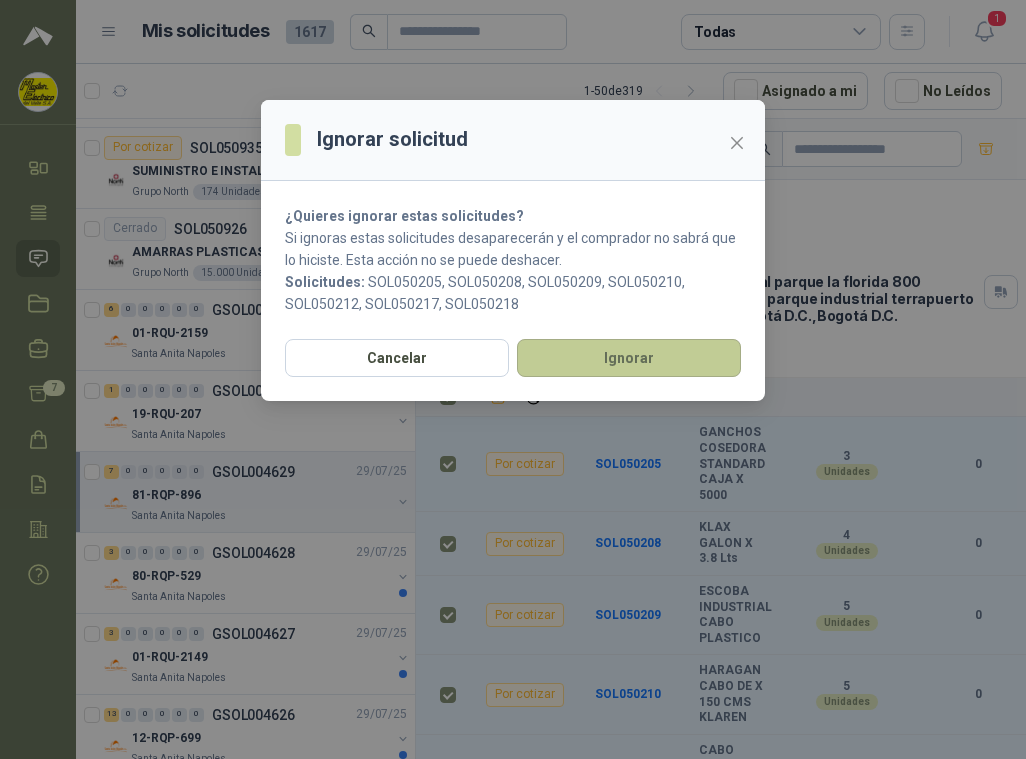 click on "Ignorar" at bounding box center (629, 358) 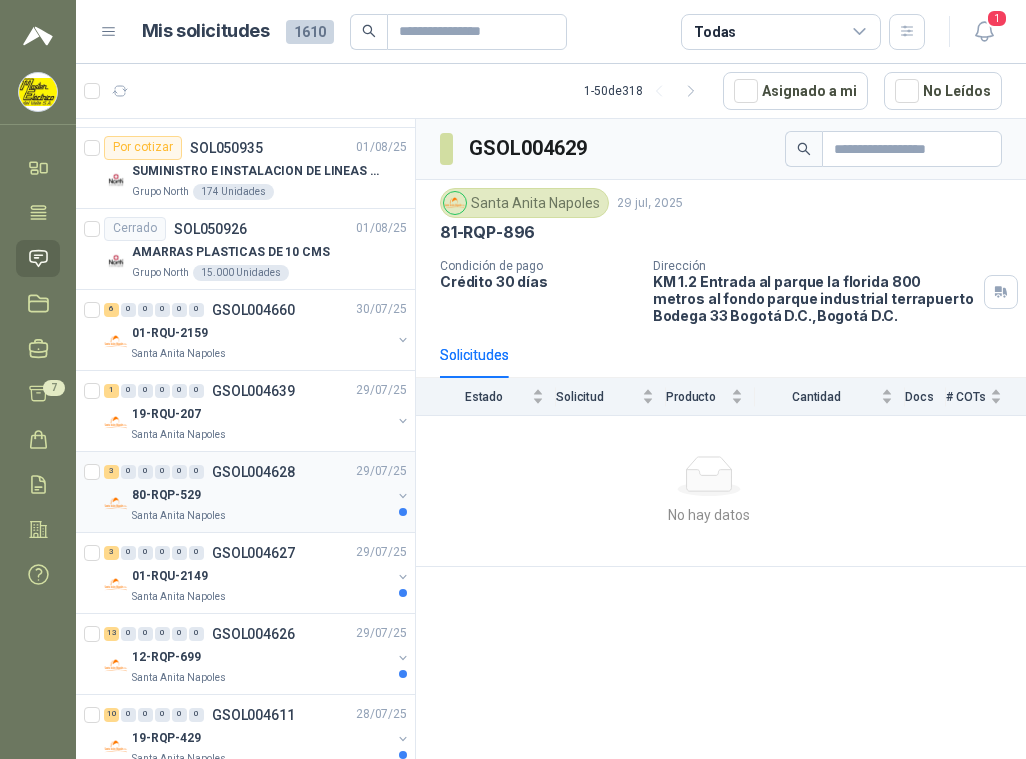 click on "GSOL004628" at bounding box center (253, 472) 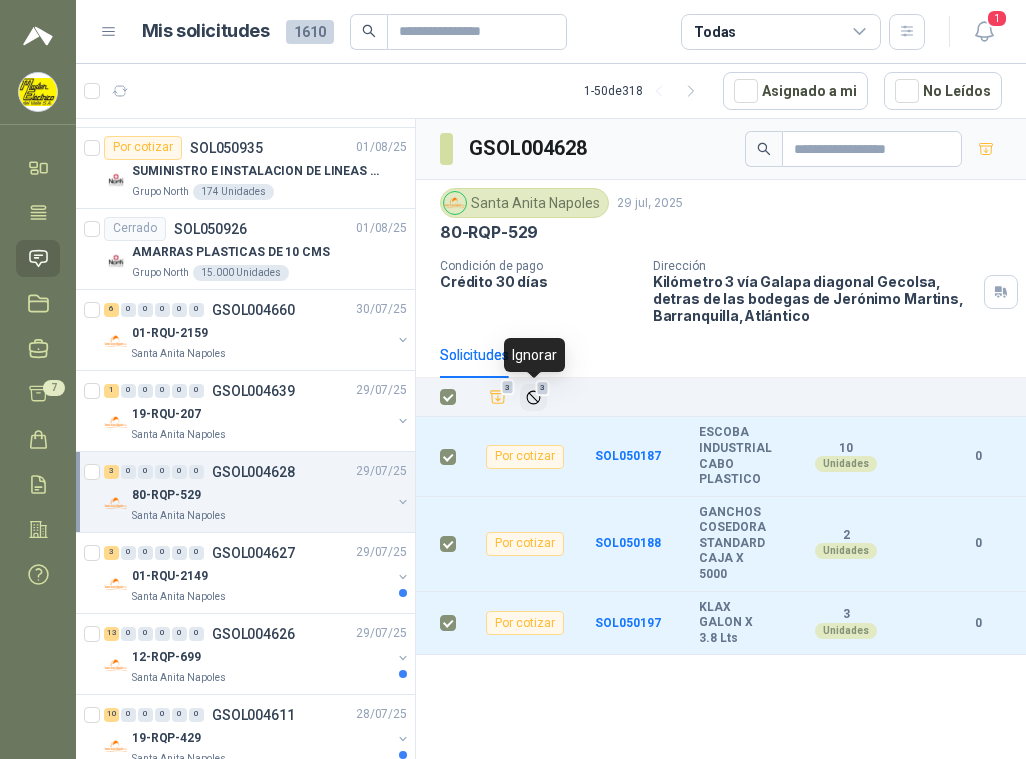 click on "3" at bounding box center (543, 388) 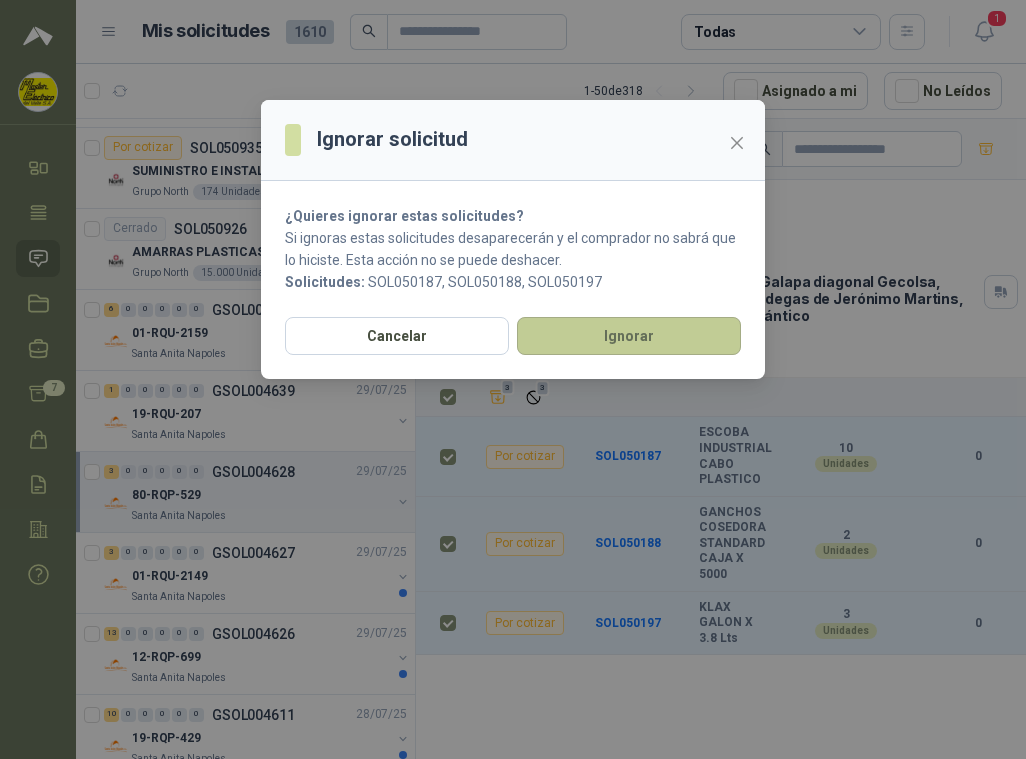 click on "Ignorar" at bounding box center (629, 336) 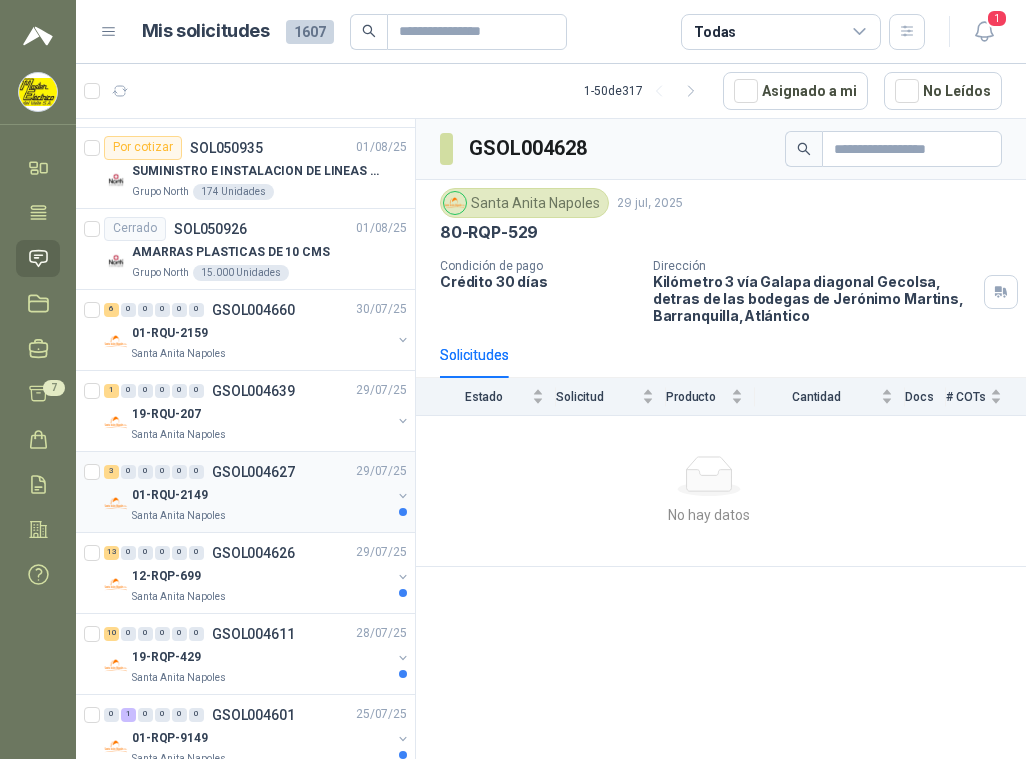 click on "GSOL004627" at bounding box center [253, 472] 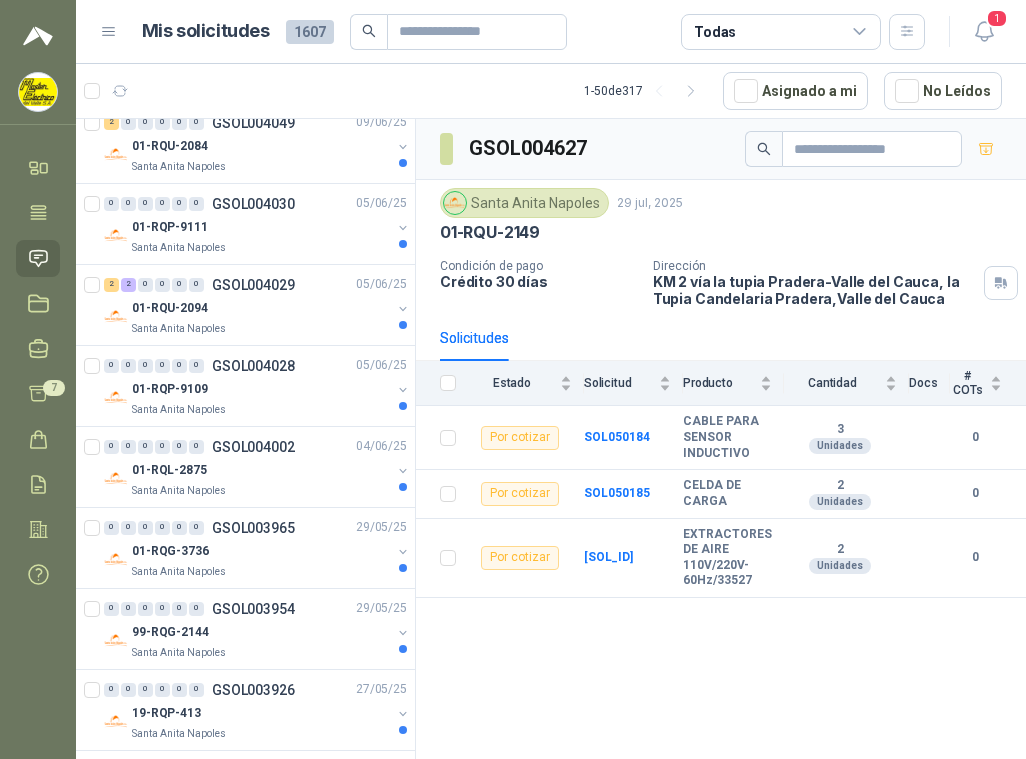 scroll, scrollTop: 3960, scrollLeft: 0, axis: vertical 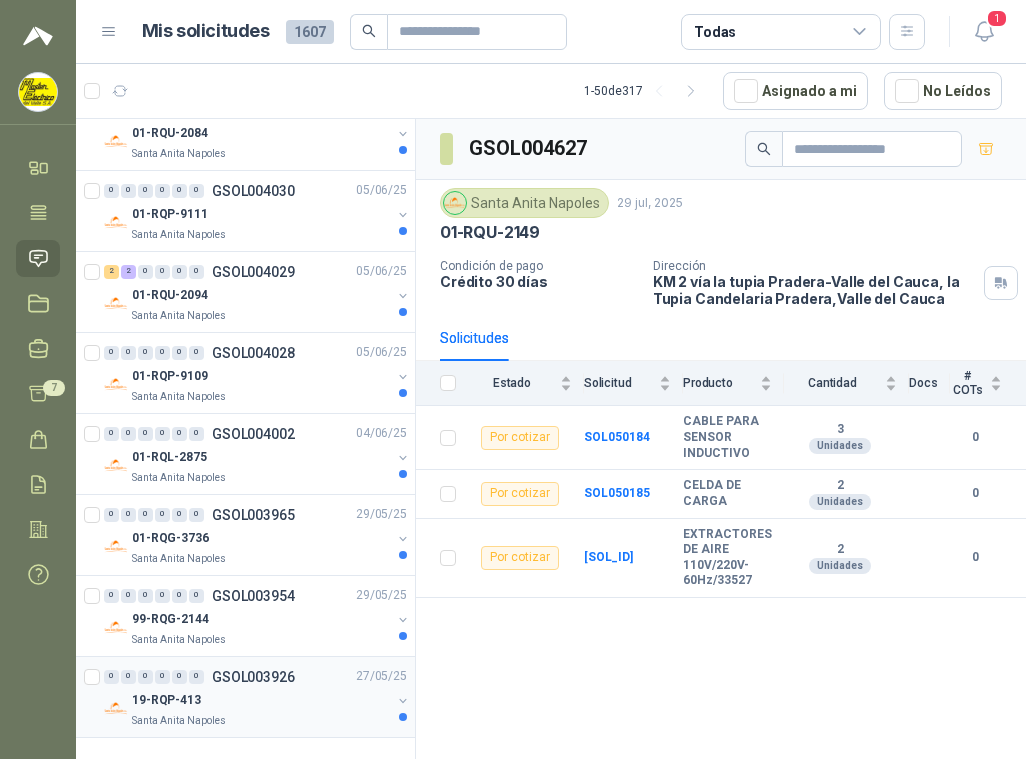click on "GSOL003926" at bounding box center [253, 677] 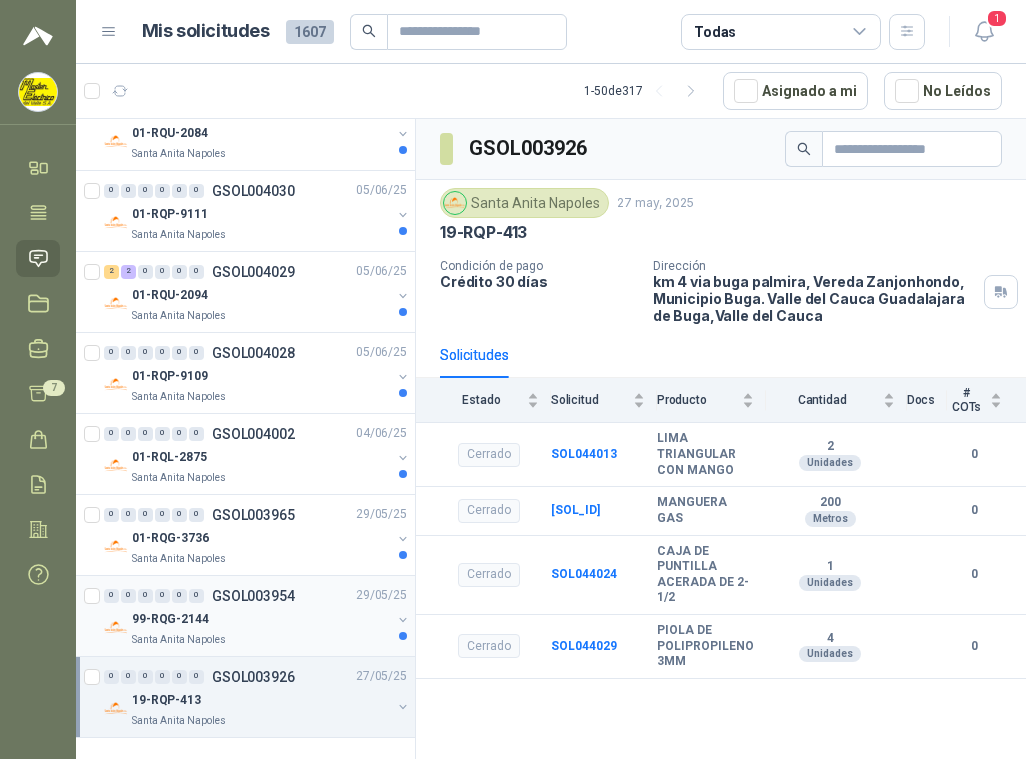 click on "GSOL003954" at bounding box center [253, 596] 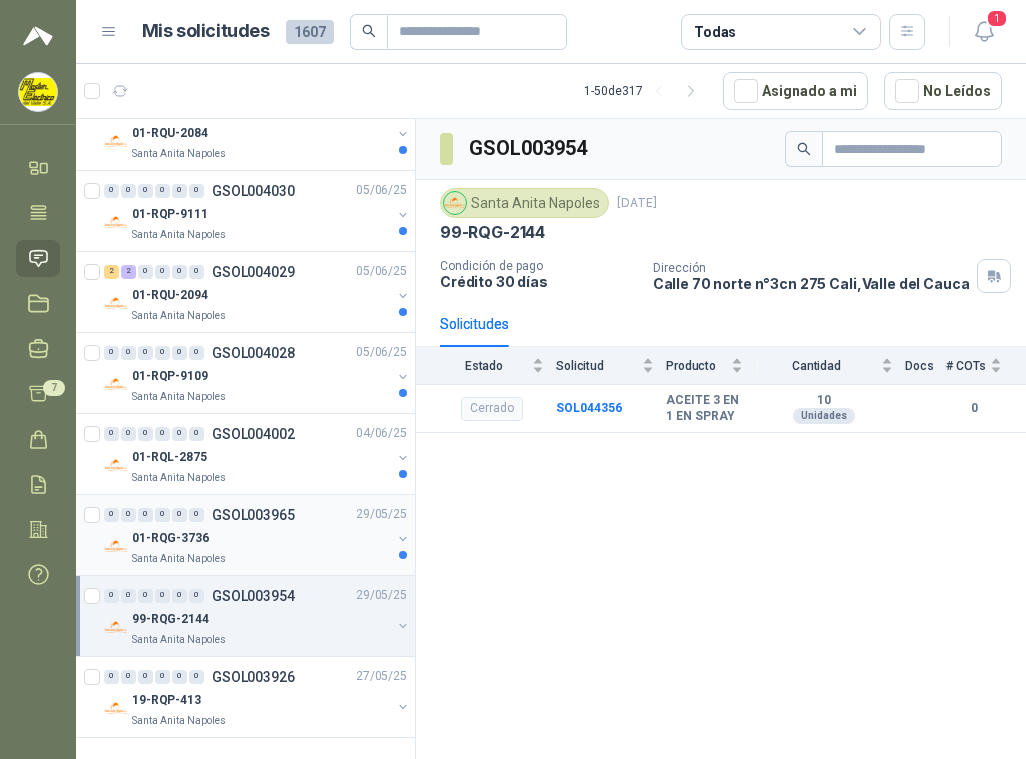 click on "GSOL003965" at bounding box center (253, 515) 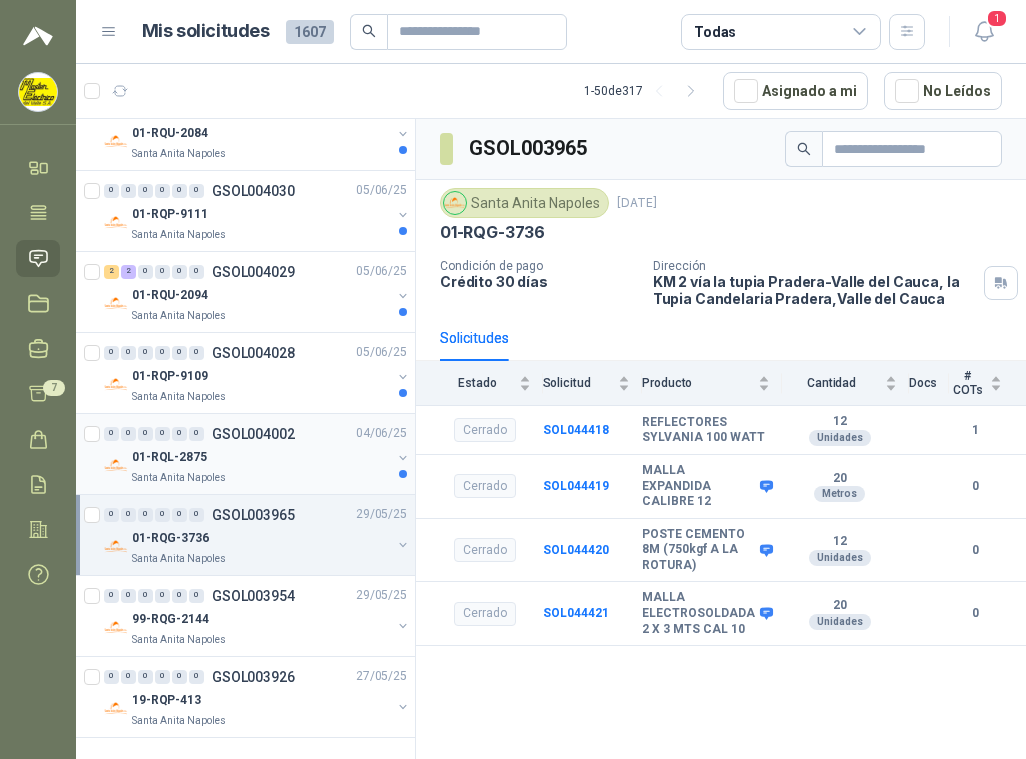 click on "GSOL004002" at bounding box center (253, 434) 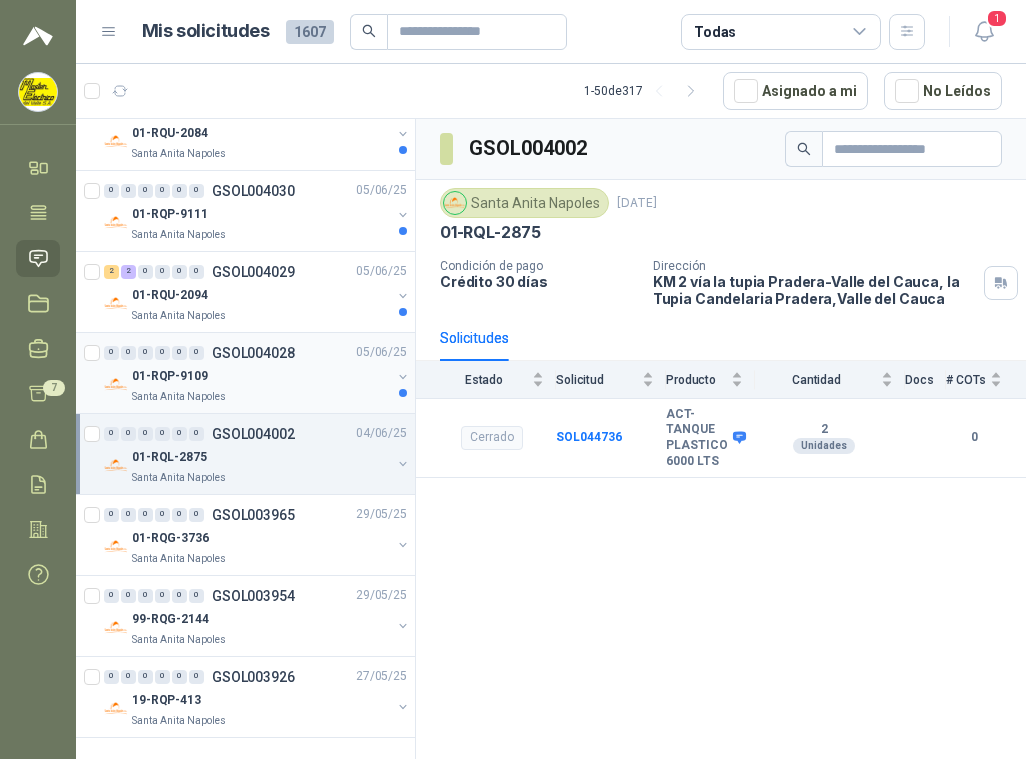 click on "GSOL004028" at bounding box center [253, 353] 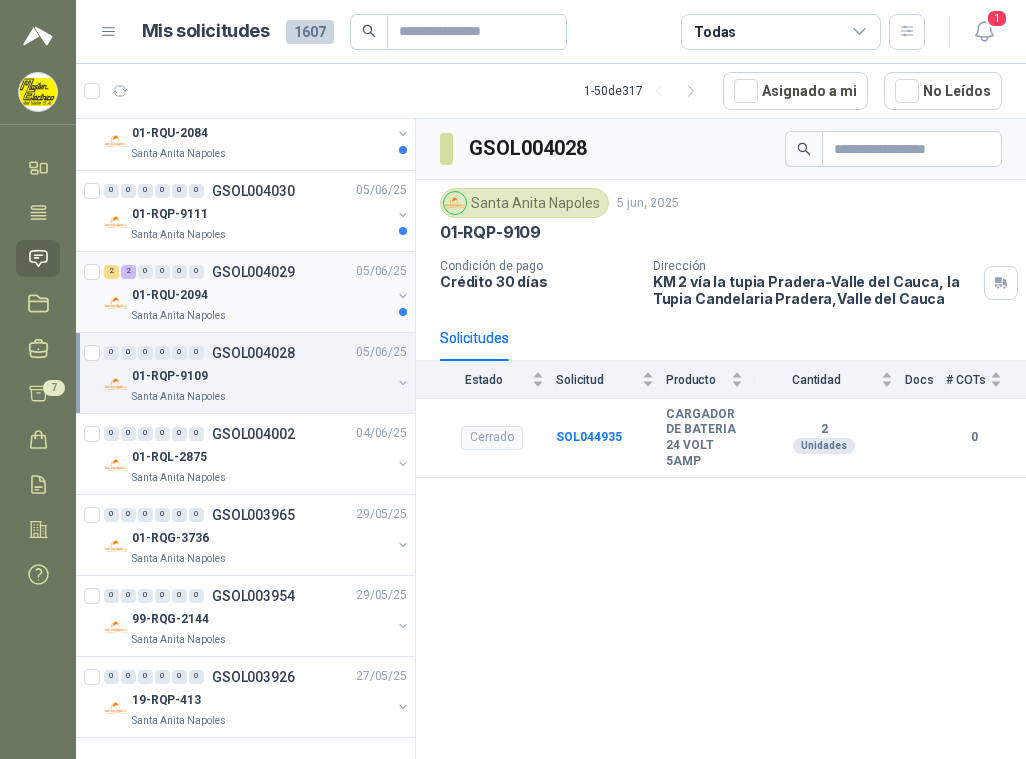 click on "GSOL004029" at bounding box center [253, 272] 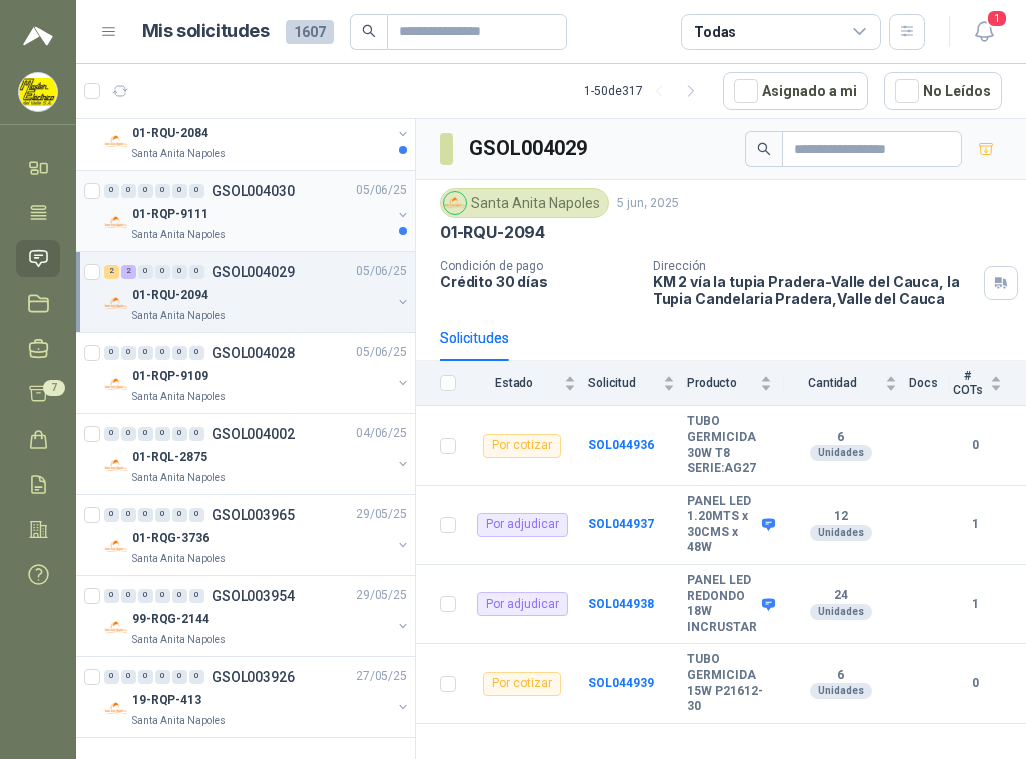 click on "GSOL004030" at bounding box center (253, 191) 